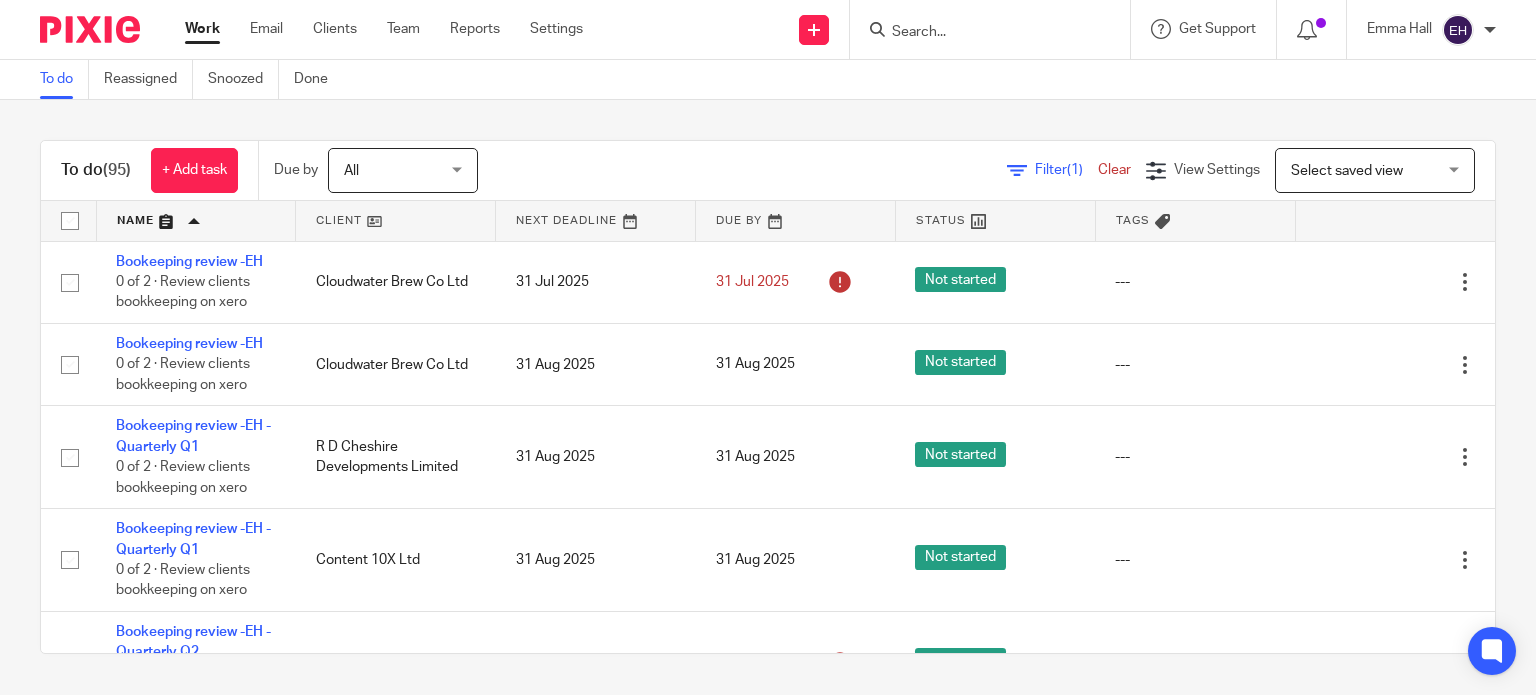 scroll, scrollTop: 0, scrollLeft: 0, axis: both 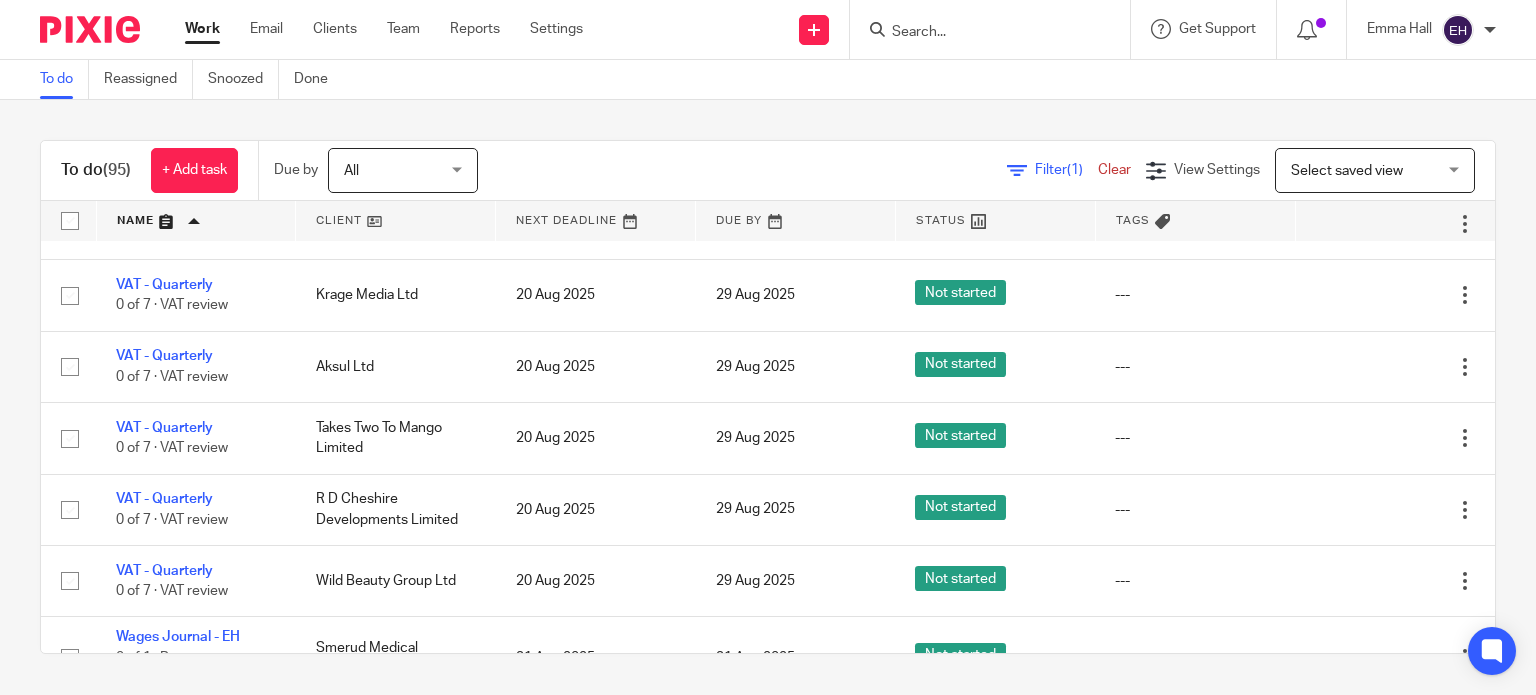 click at bounding box center (980, 33) 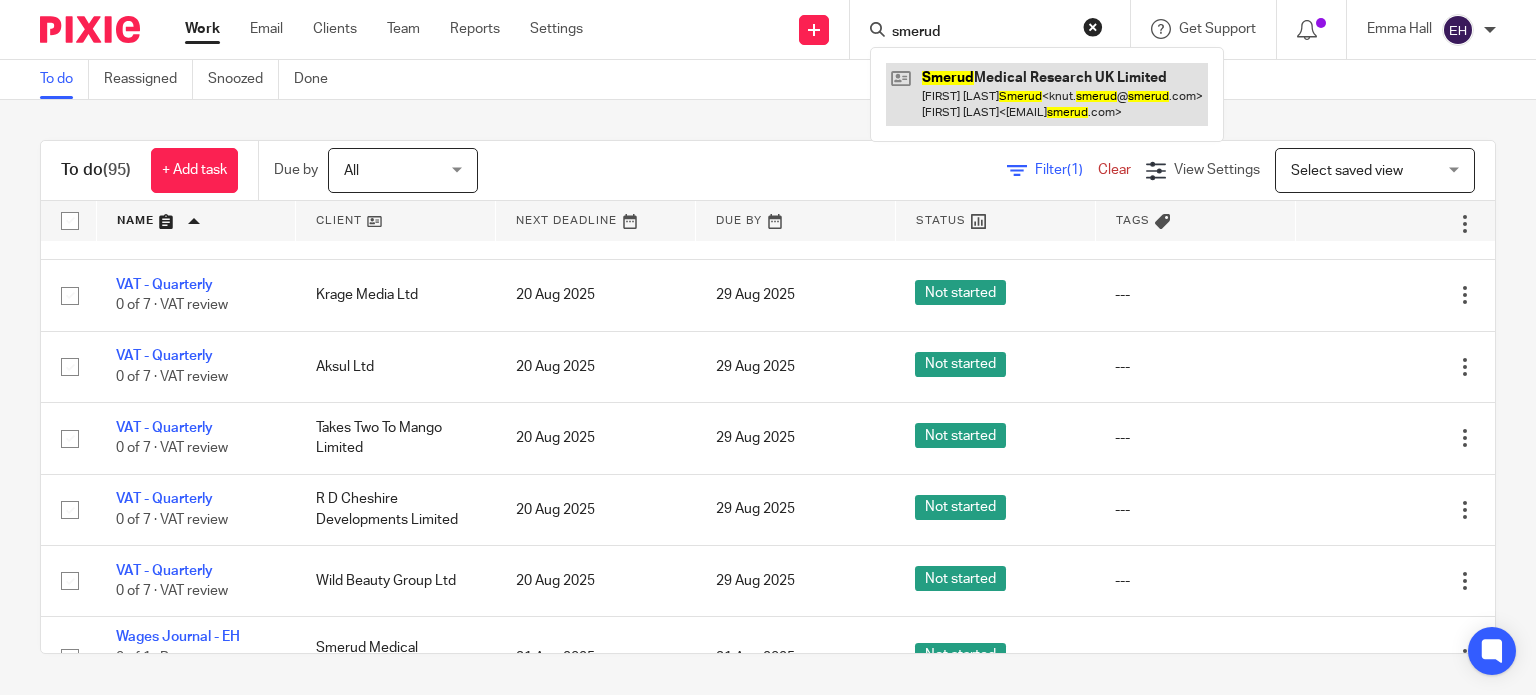 type on "smerud" 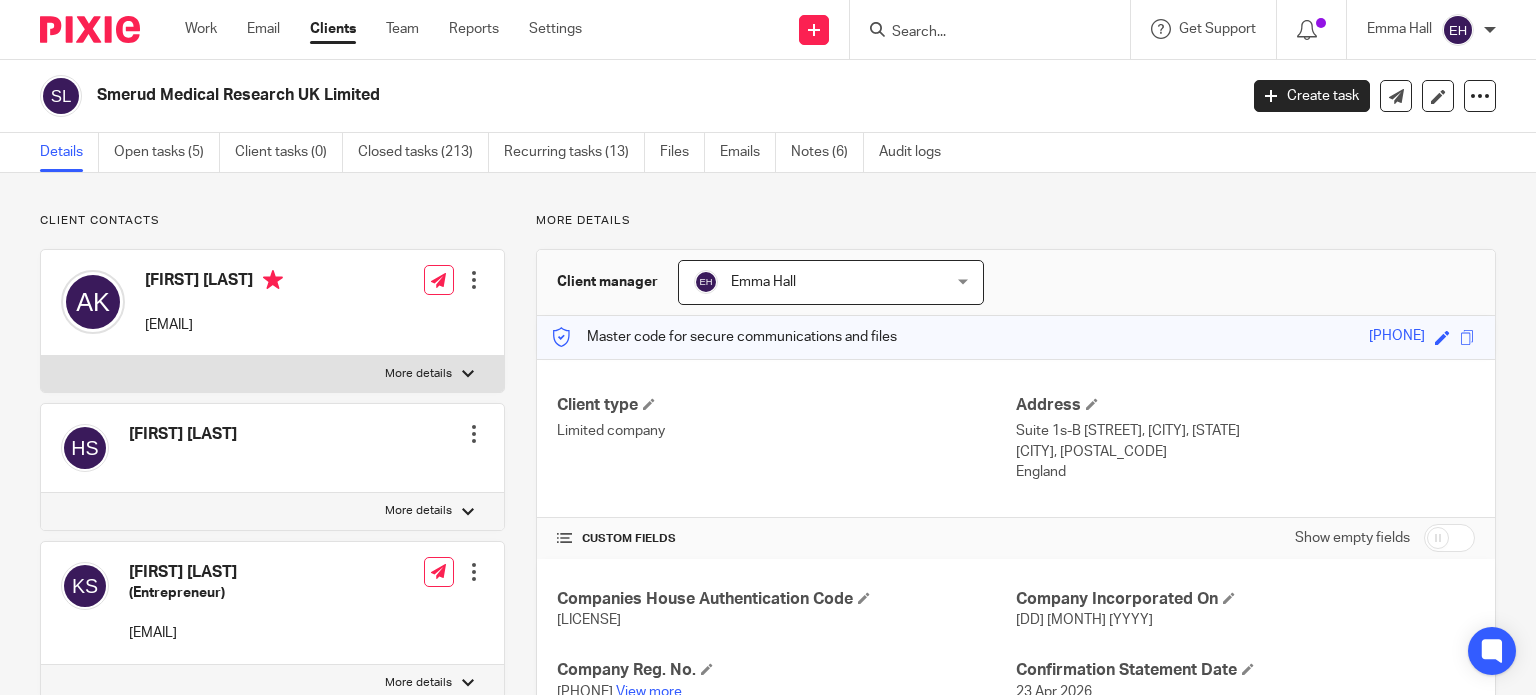 click on "Open tasks (5)" at bounding box center (167, 152) 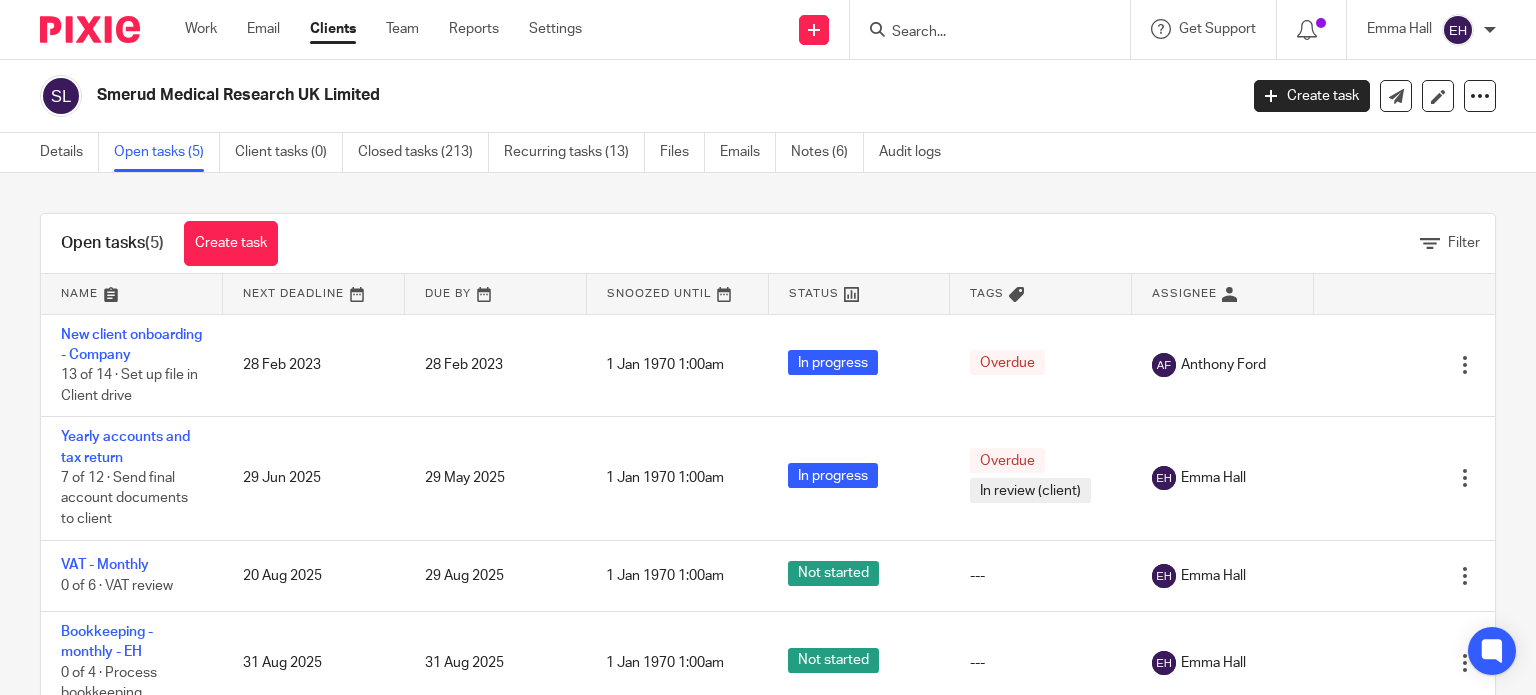 scroll, scrollTop: 0, scrollLeft: 0, axis: both 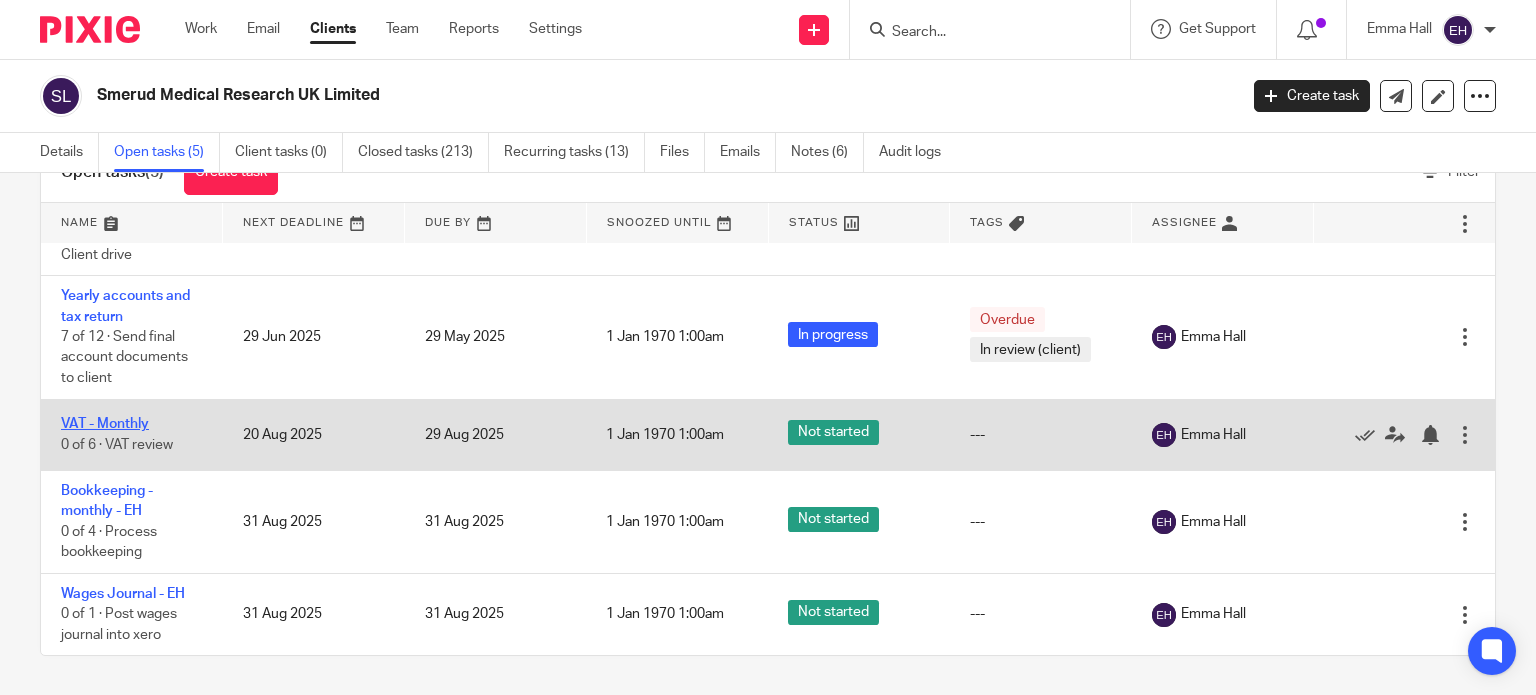 click on "VAT - Monthly" at bounding box center (105, 424) 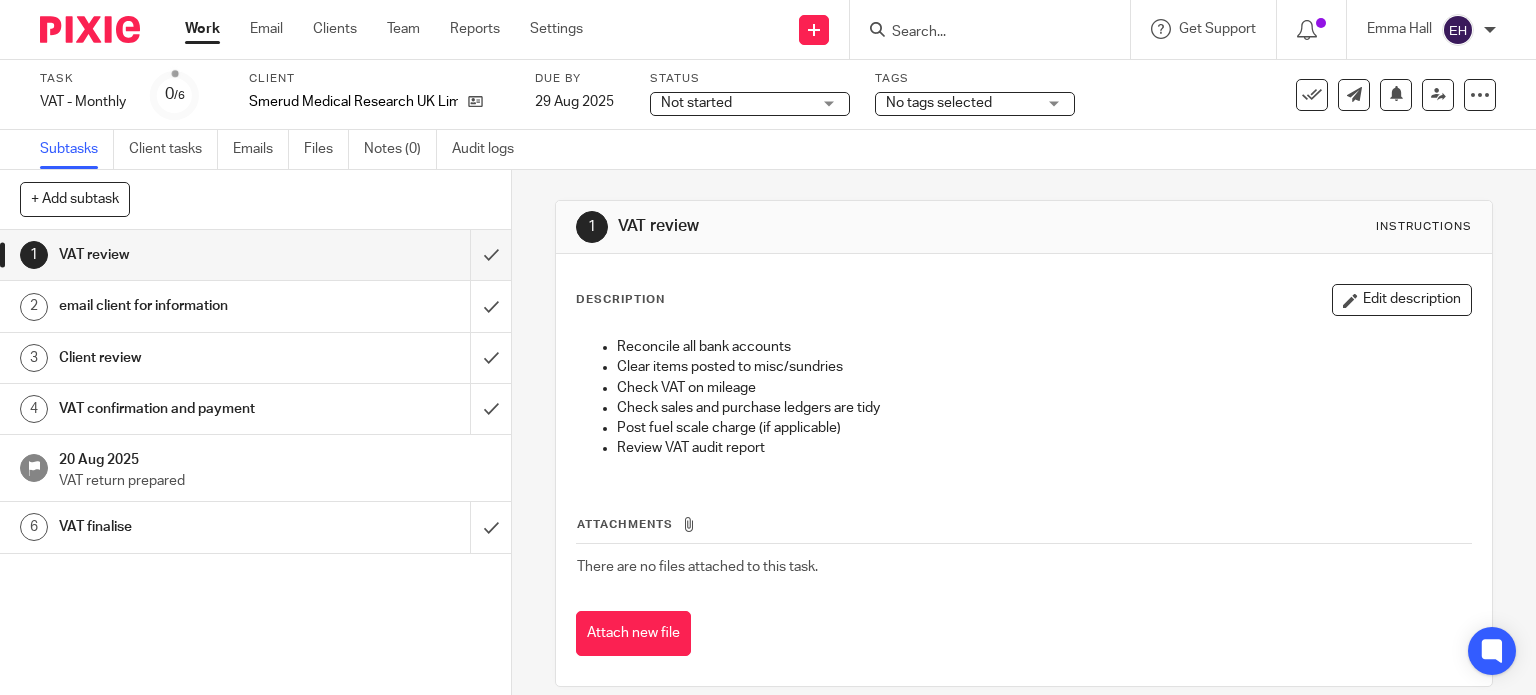 scroll, scrollTop: 0, scrollLeft: 0, axis: both 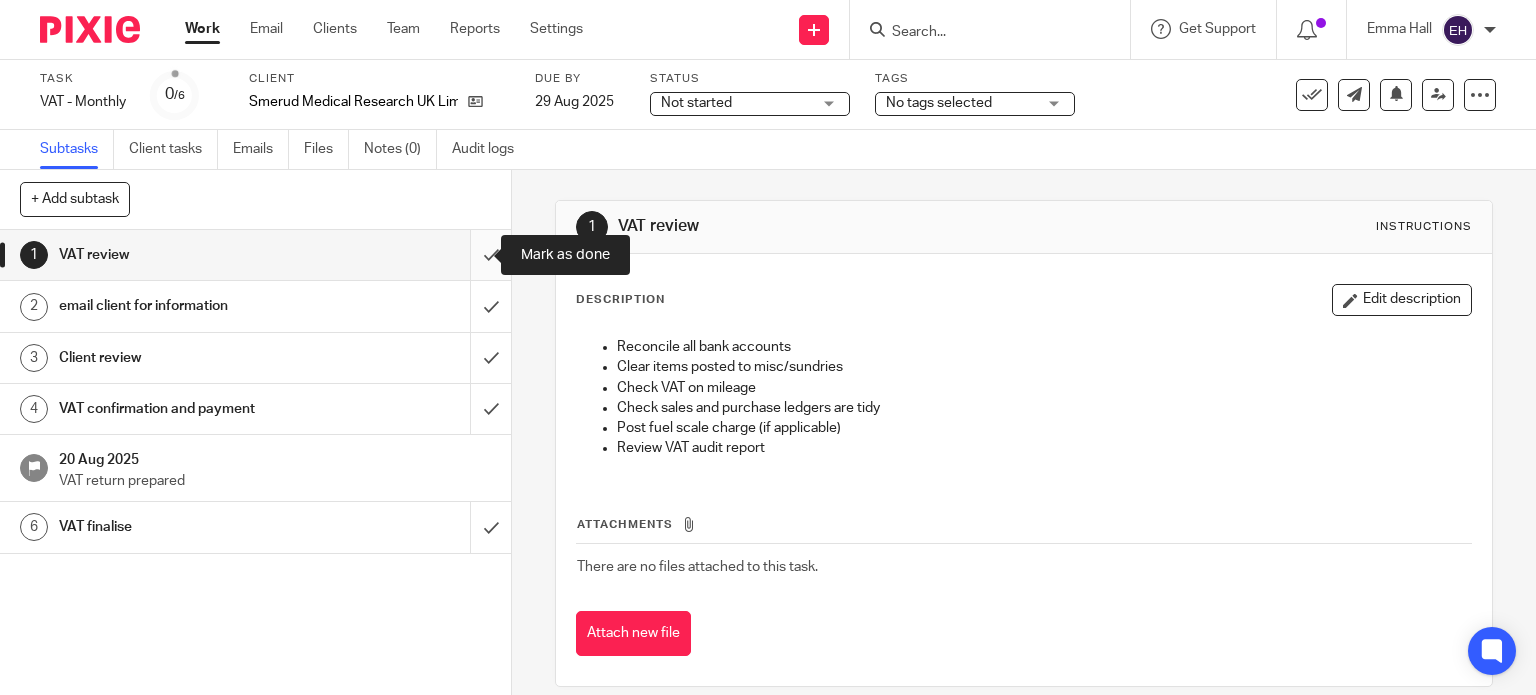 click at bounding box center (255, 255) 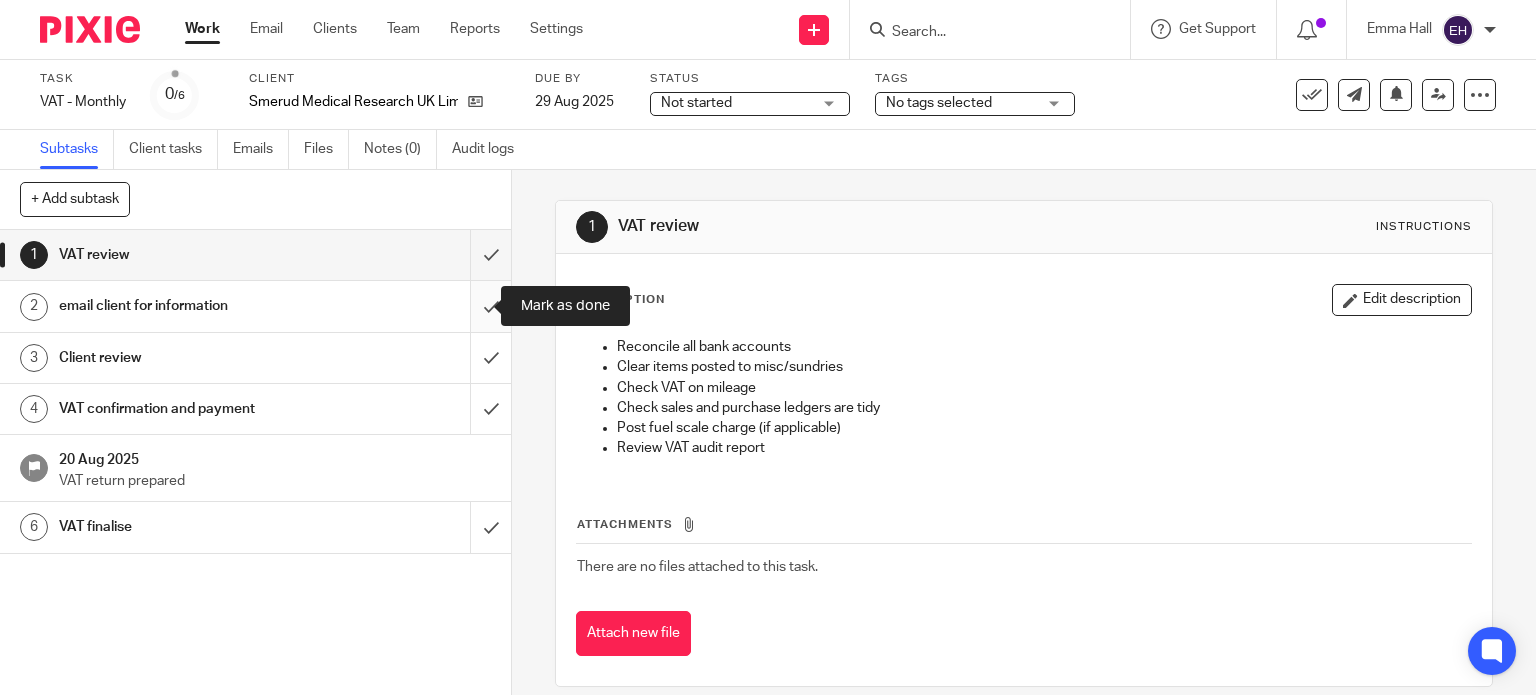 click at bounding box center (255, 306) 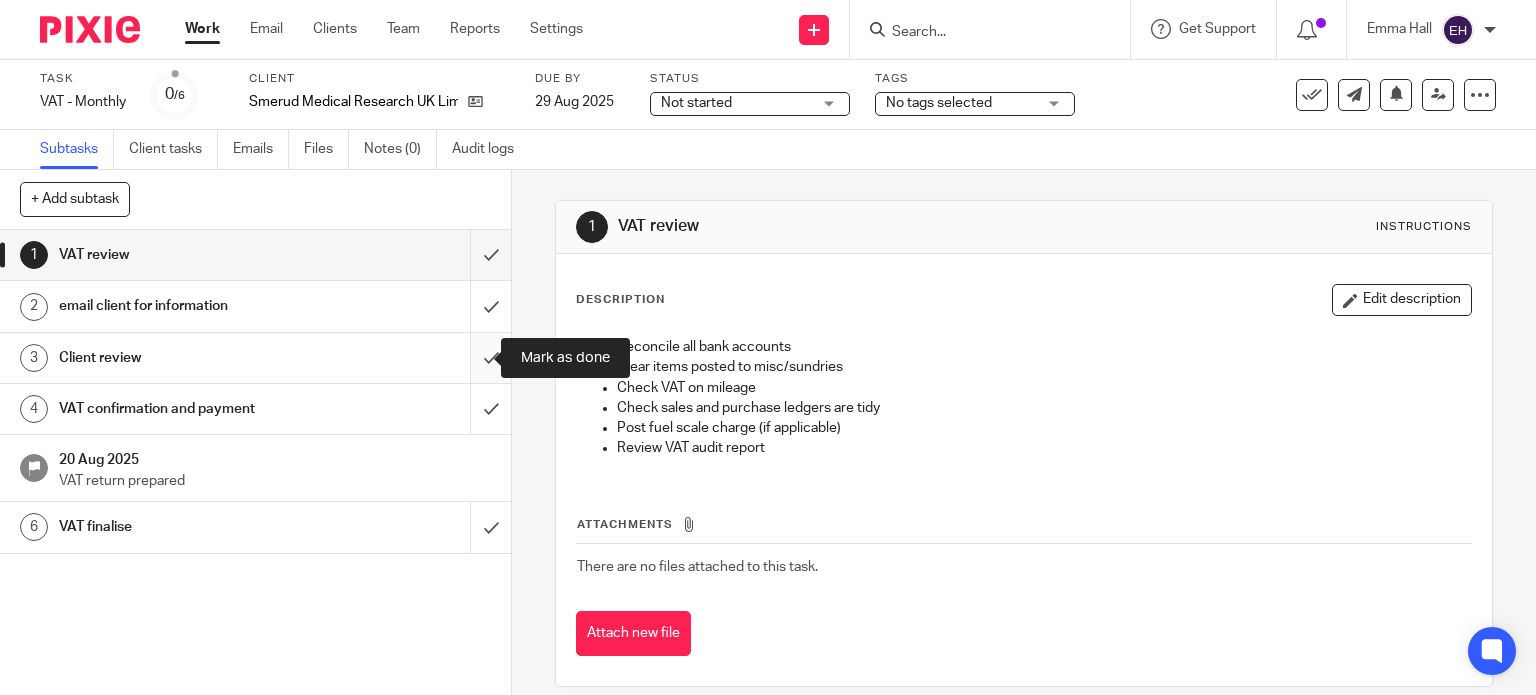 click at bounding box center (255, 358) 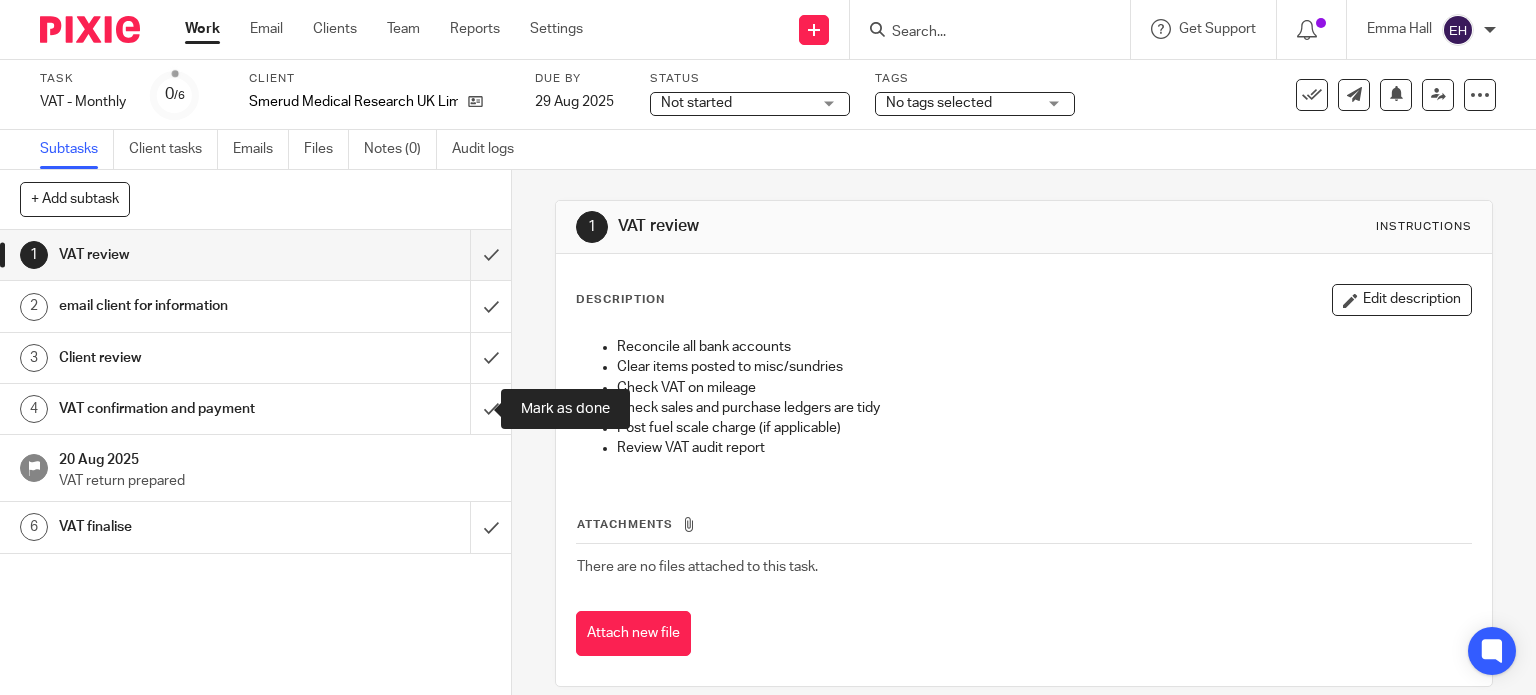 drag, startPoint x: 467, startPoint y: 410, endPoint x: 455, endPoint y: 495, distance: 85.84288 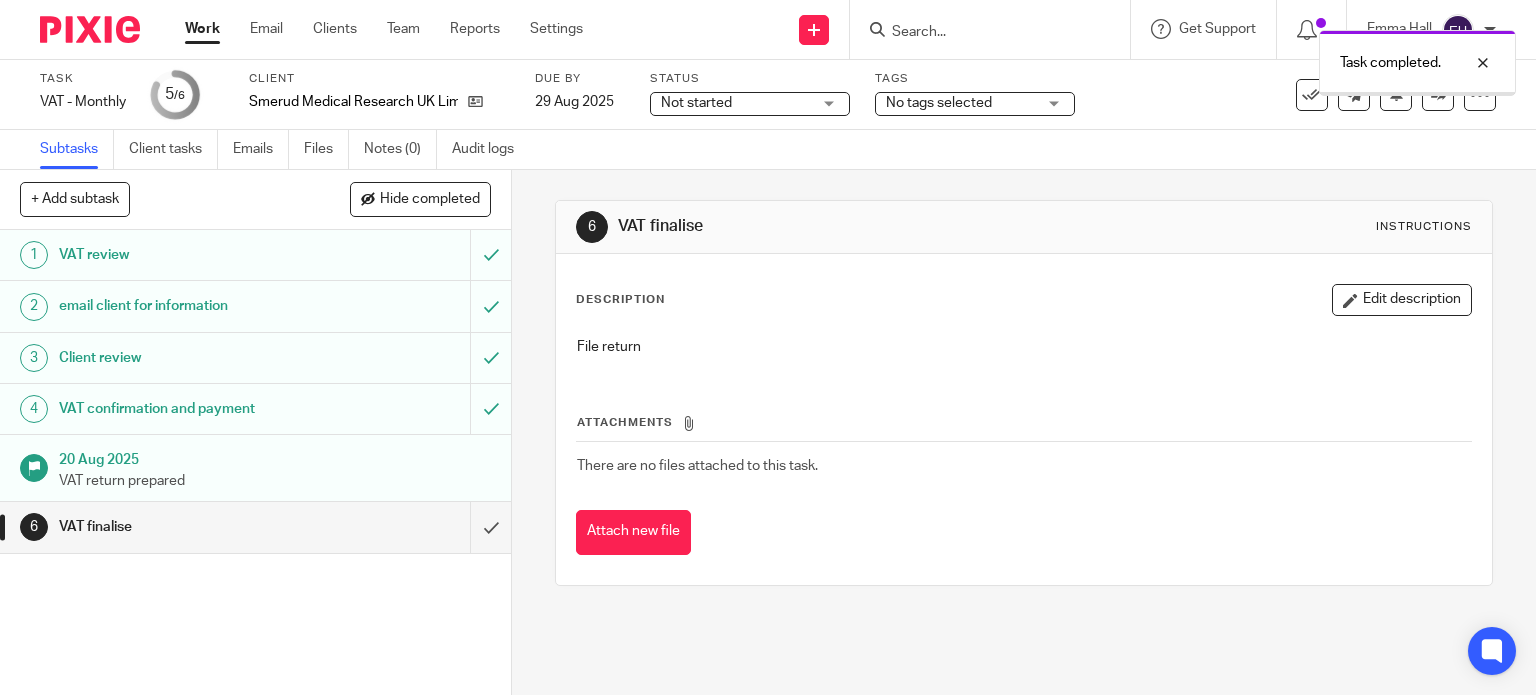 scroll, scrollTop: 0, scrollLeft: 0, axis: both 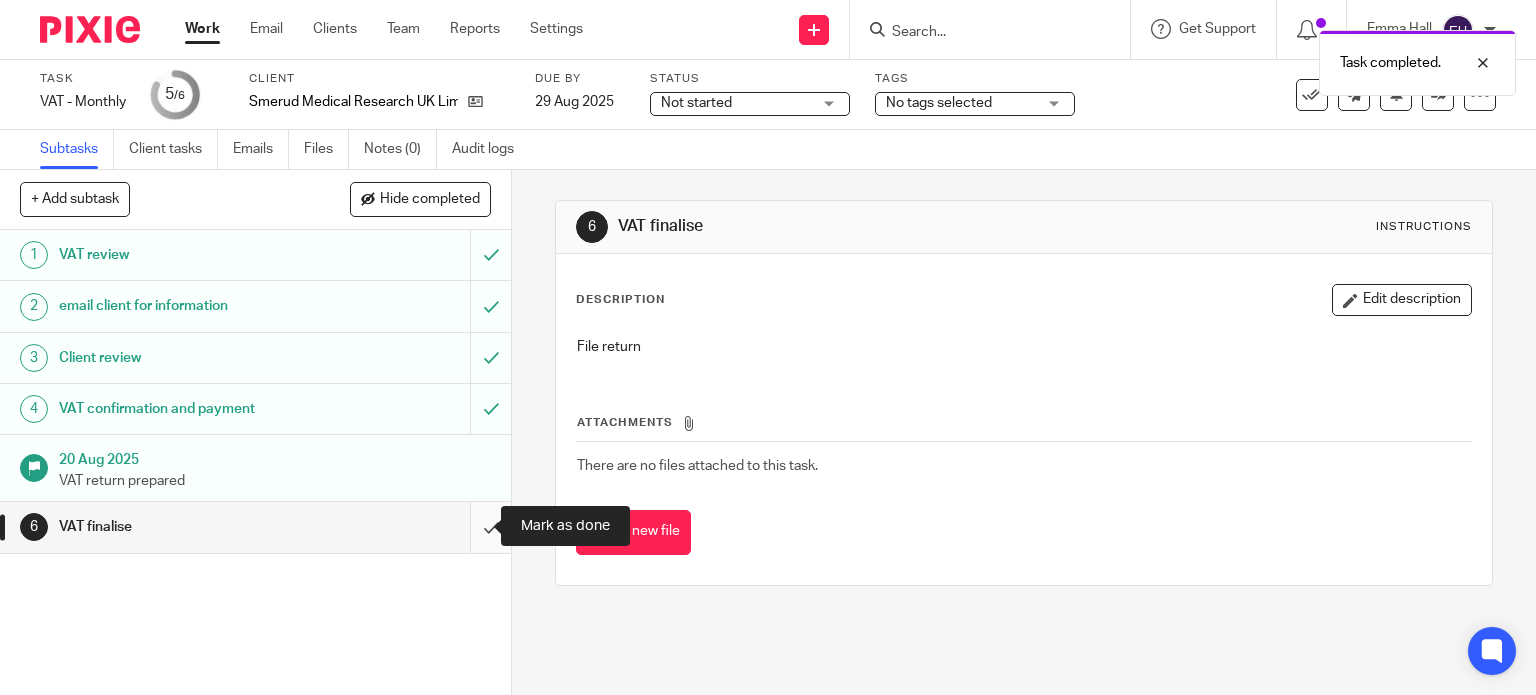 click at bounding box center [255, 527] 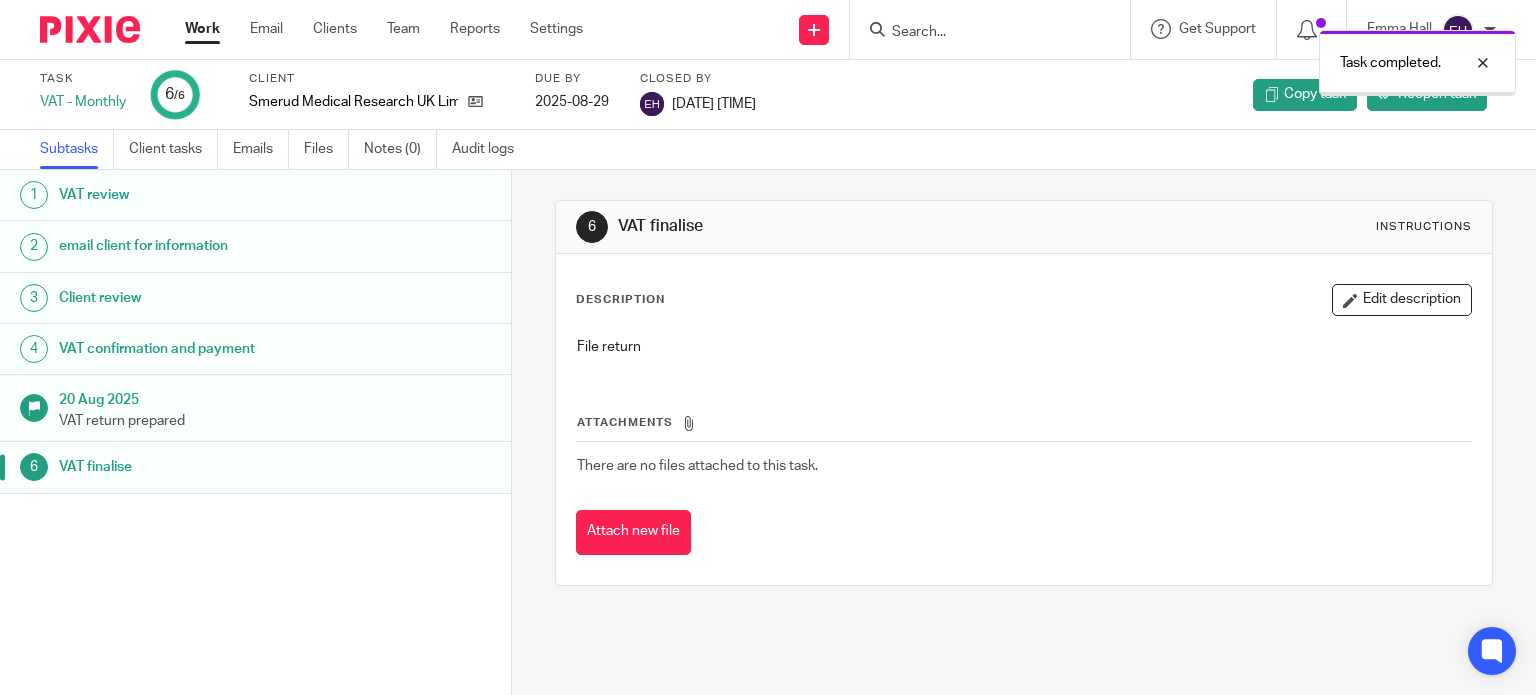scroll, scrollTop: 0, scrollLeft: 0, axis: both 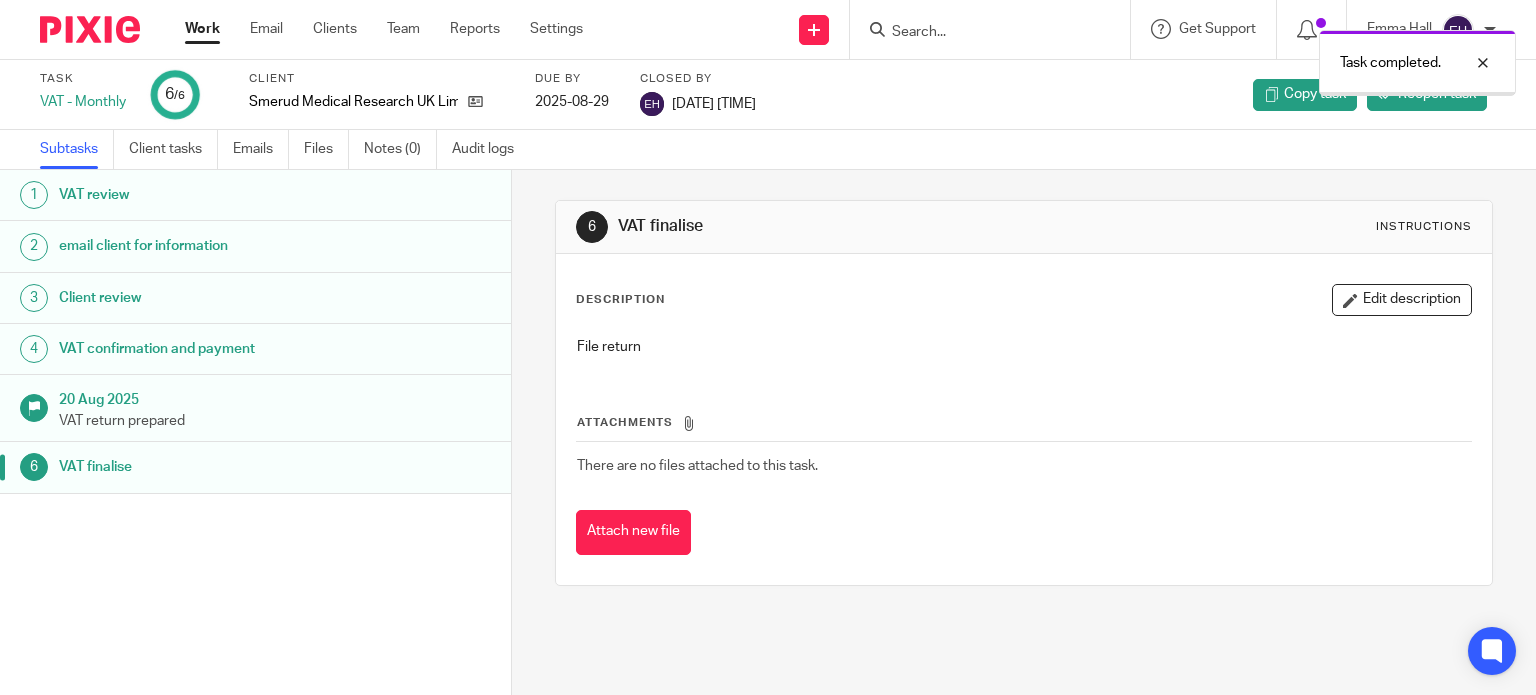 click on "Task completed." at bounding box center (1142, 58) 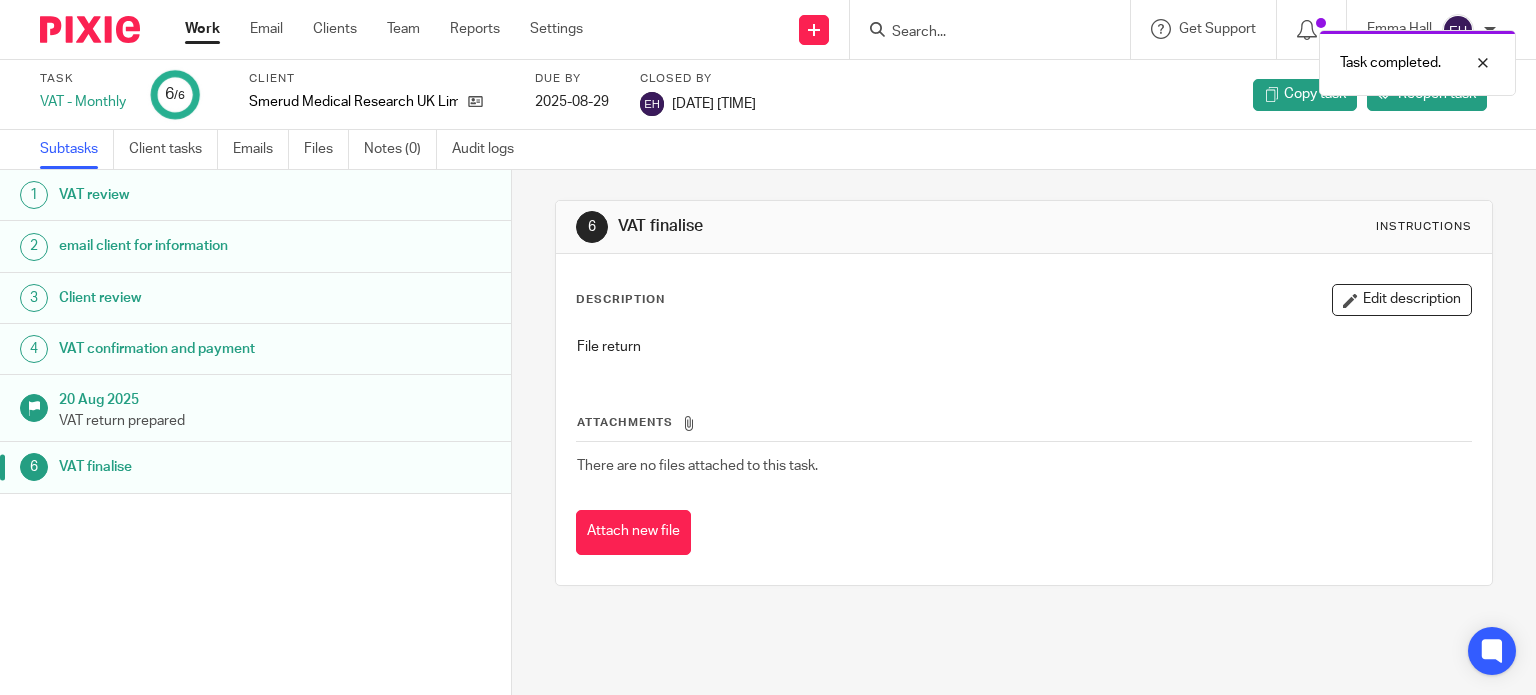 click on "Task completed." at bounding box center [1142, 58] 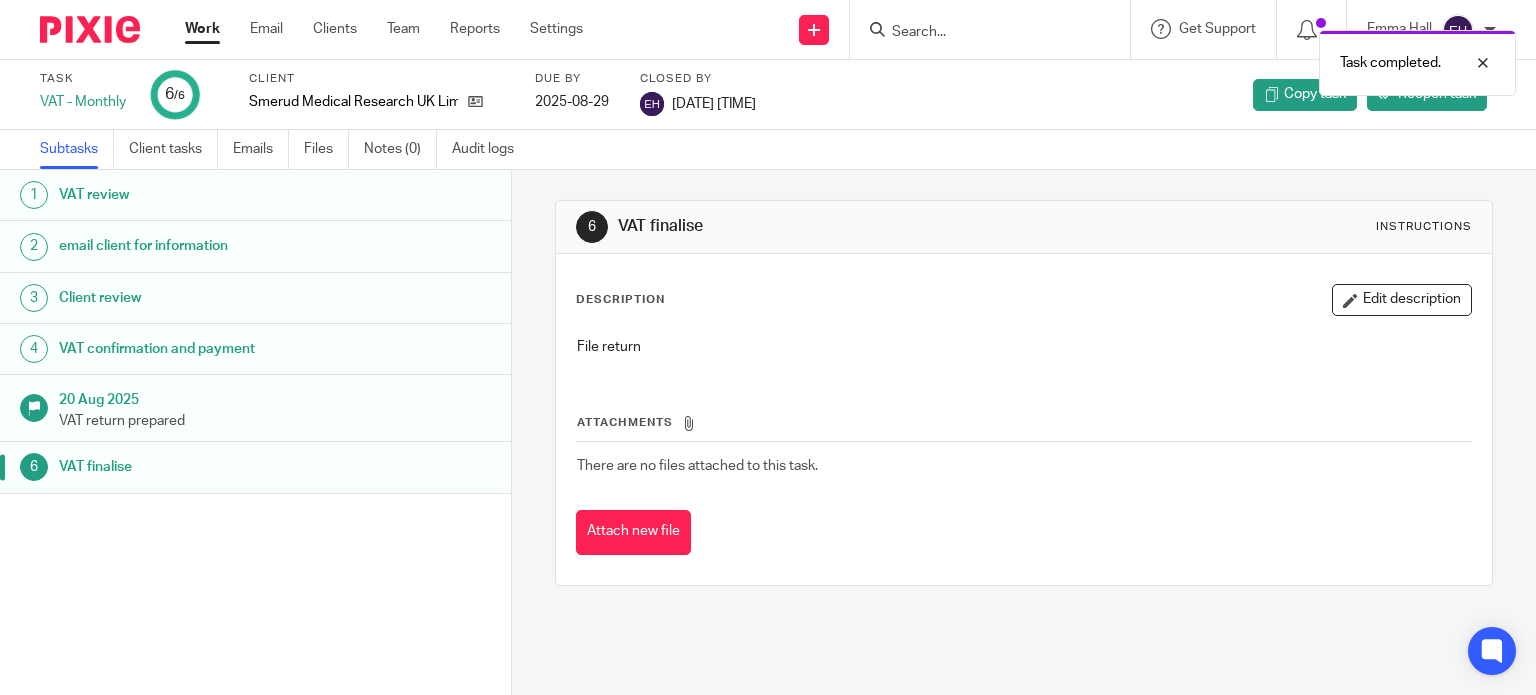 click on "Task completed." at bounding box center [1142, 58] 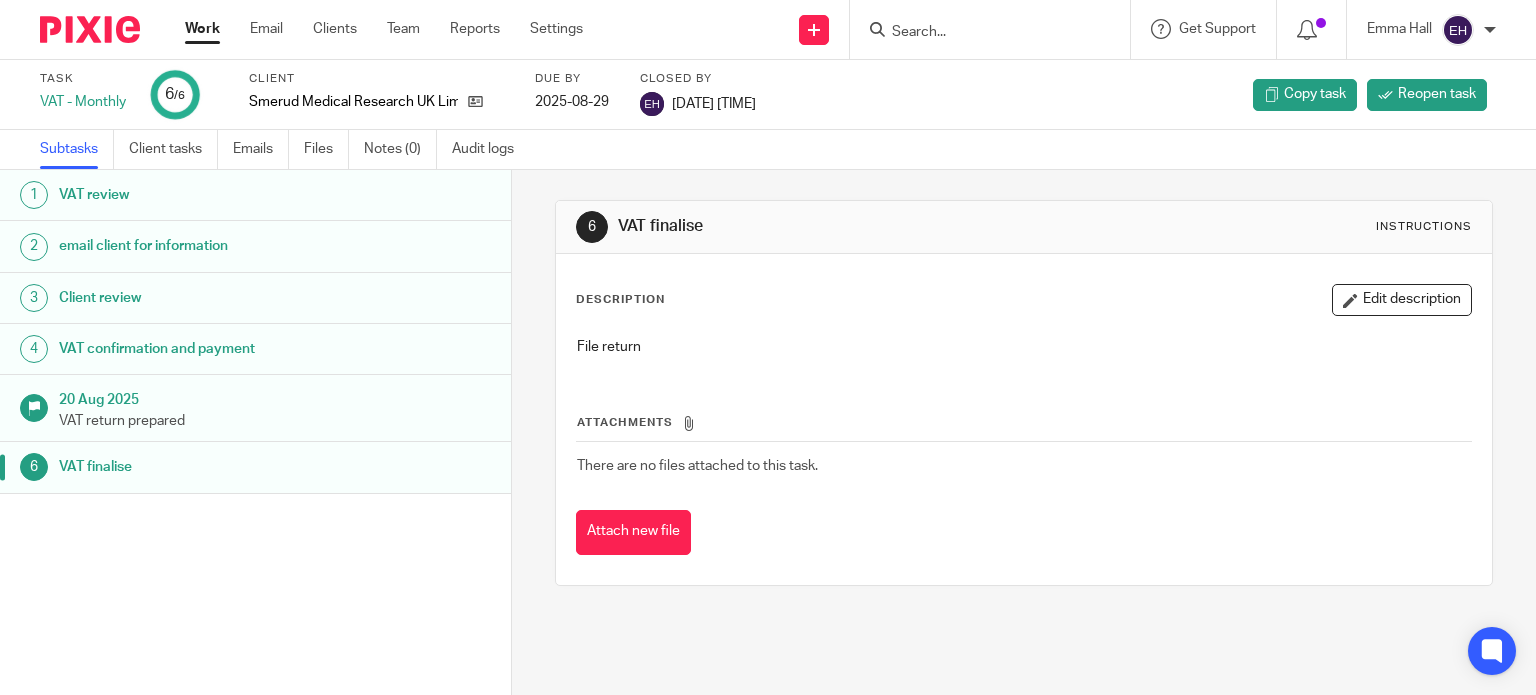 click at bounding box center (980, 33) 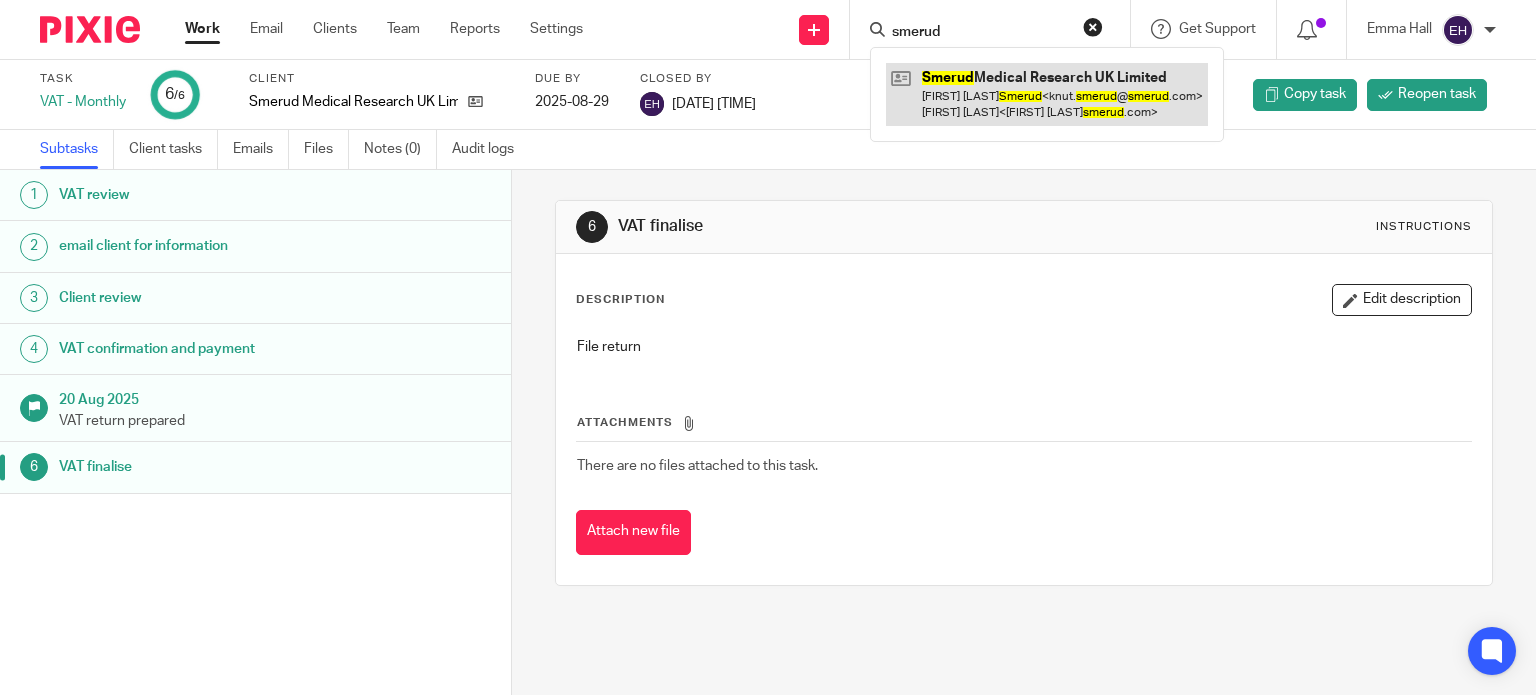 type on "smerud" 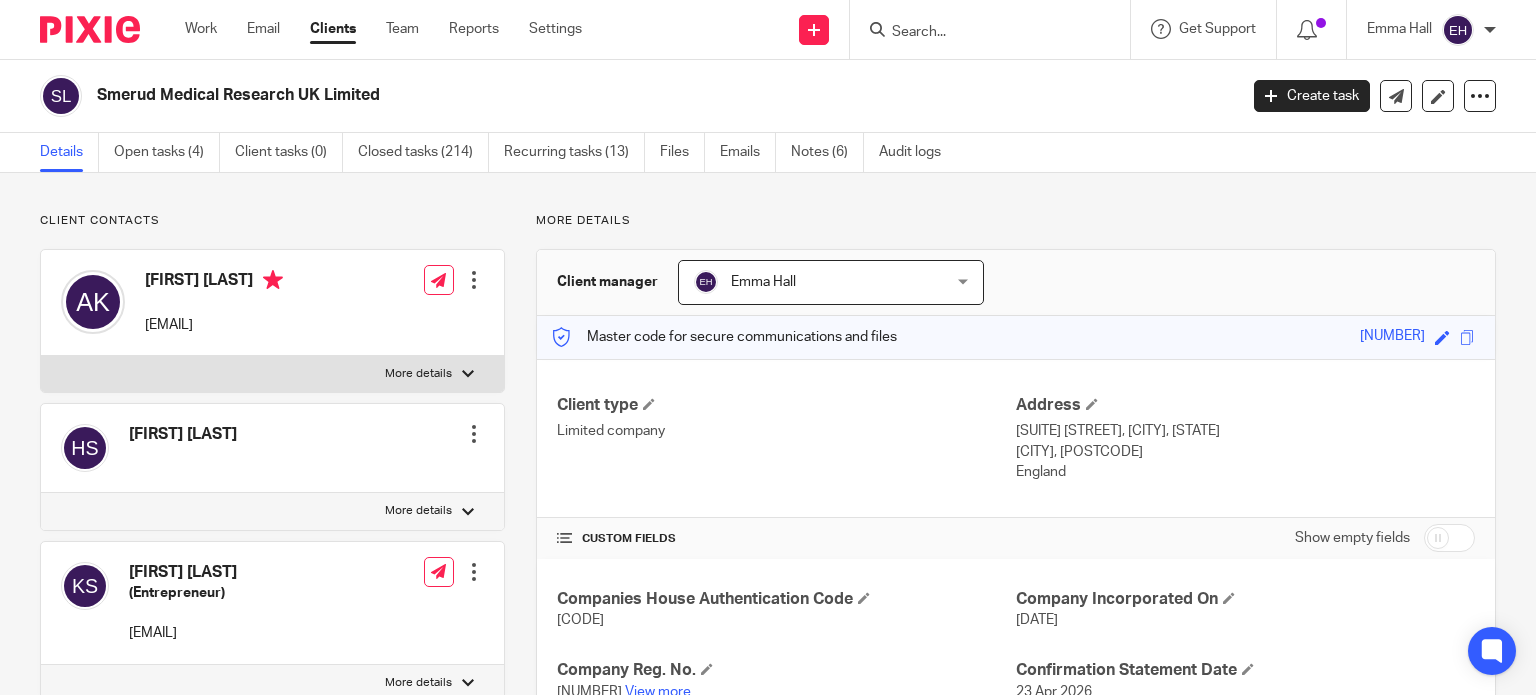 scroll, scrollTop: 0, scrollLeft: 0, axis: both 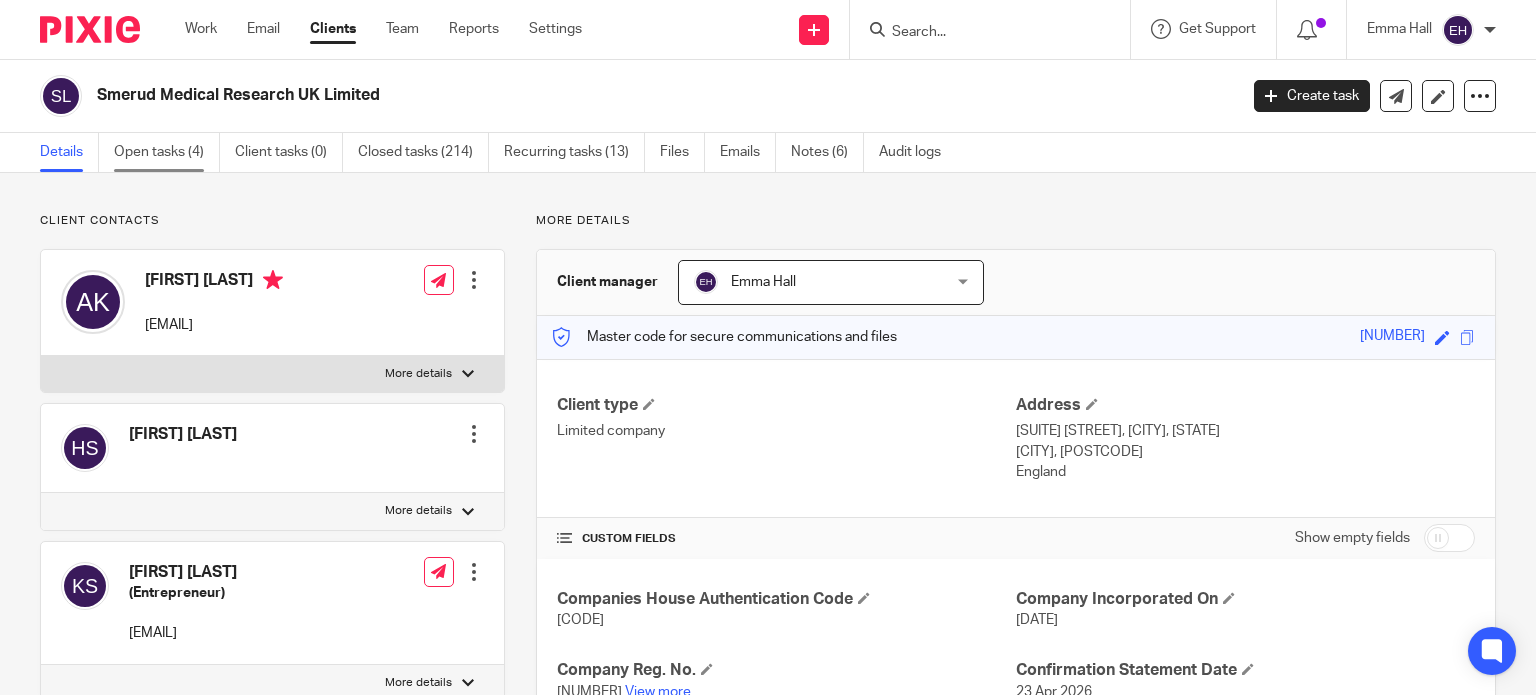click on "Open tasks (4)" at bounding box center (167, 152) 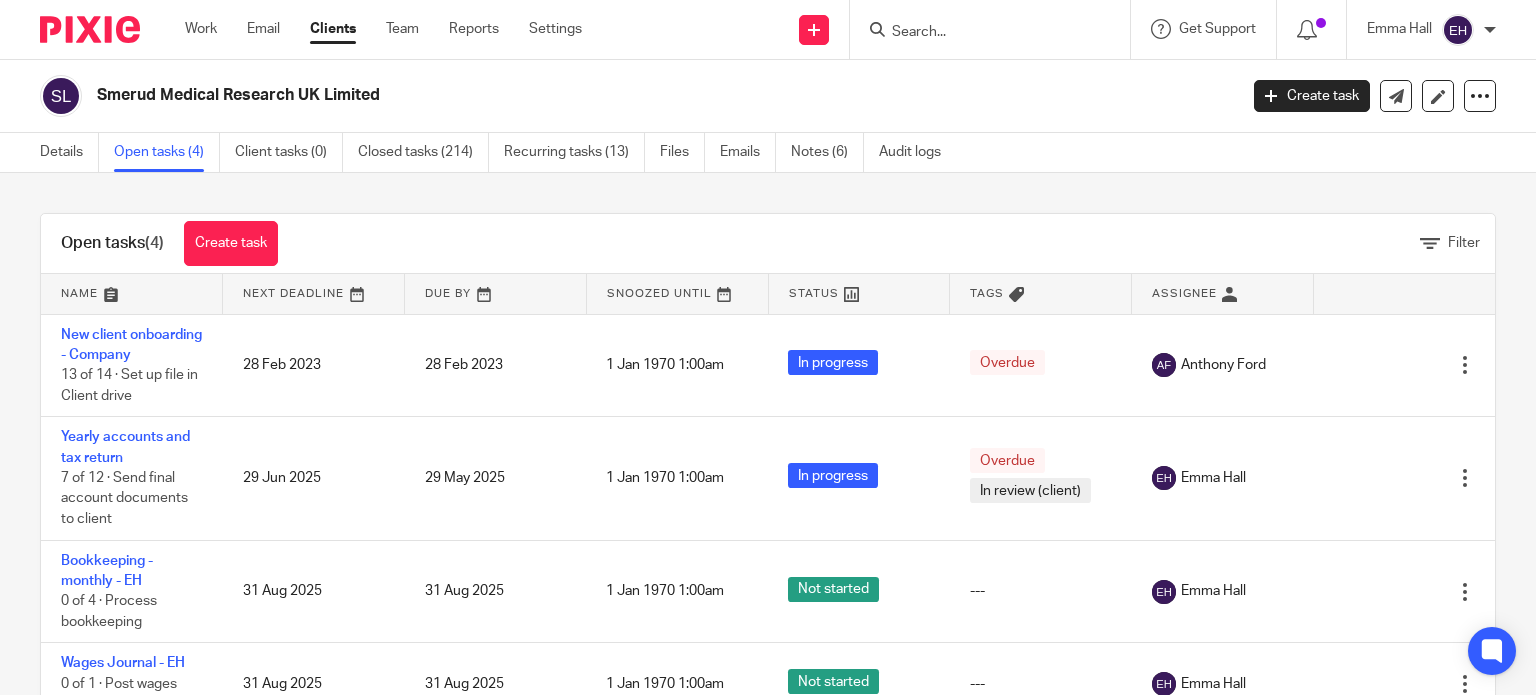 scroll, scrollTop: 0, scrollLeft: 0, axis: both 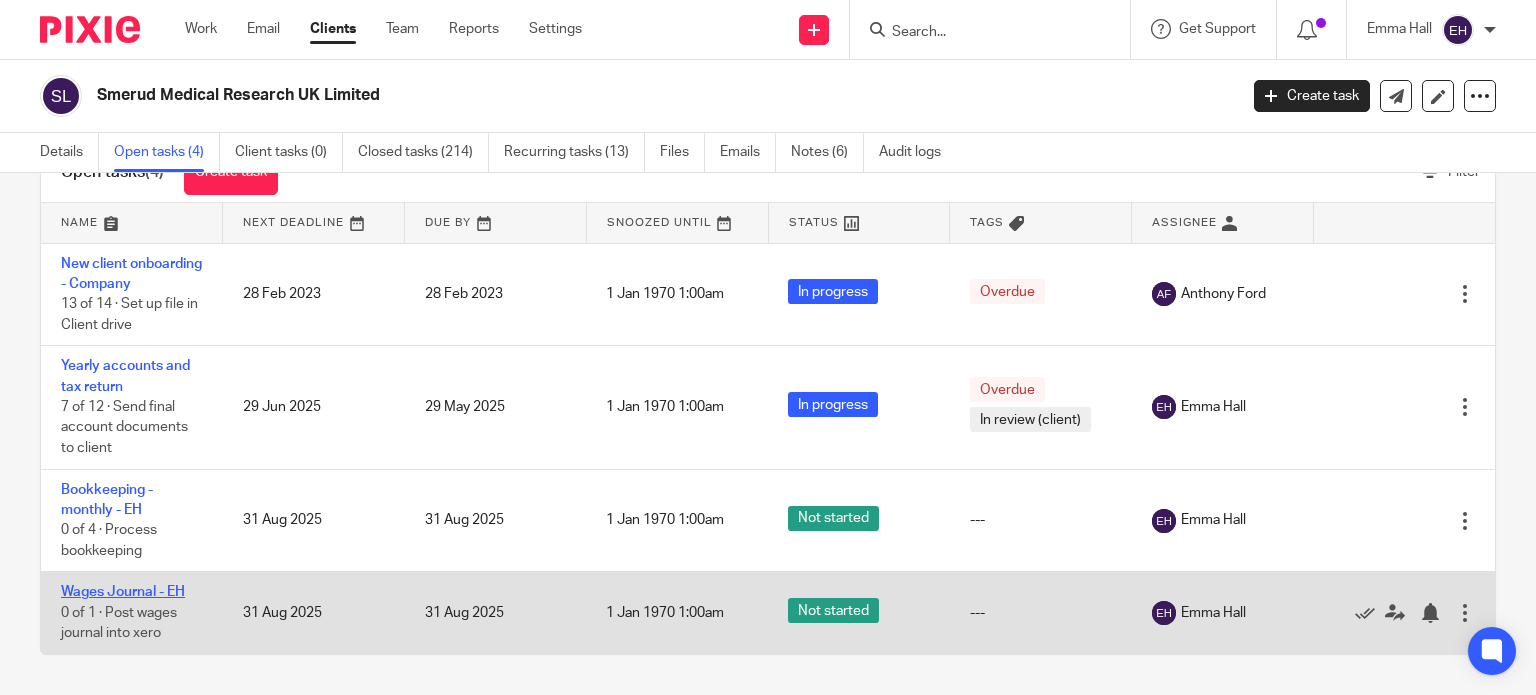 click on "Wages Journal - EH" at bounding box center [123, 592] 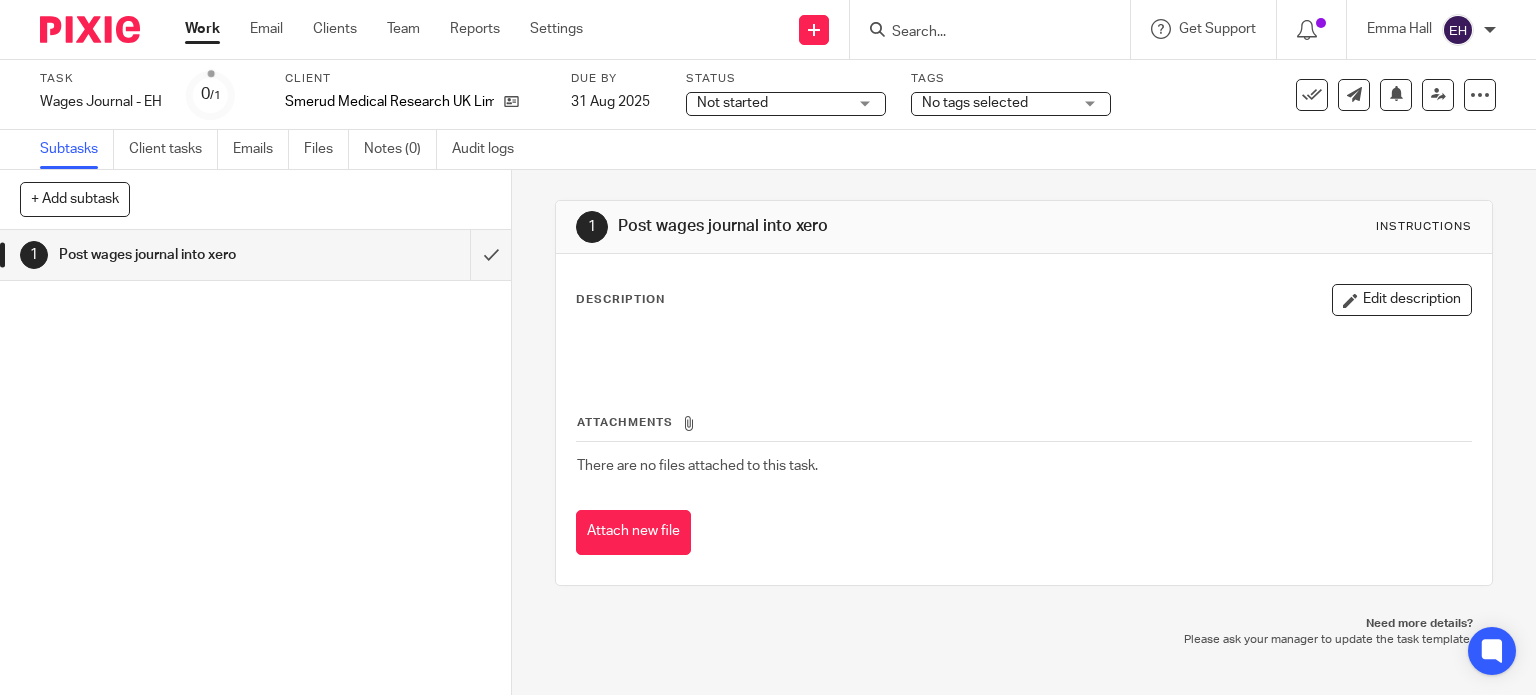 scroll, scrollTop: 0, scrollLeft: 0, axis: both 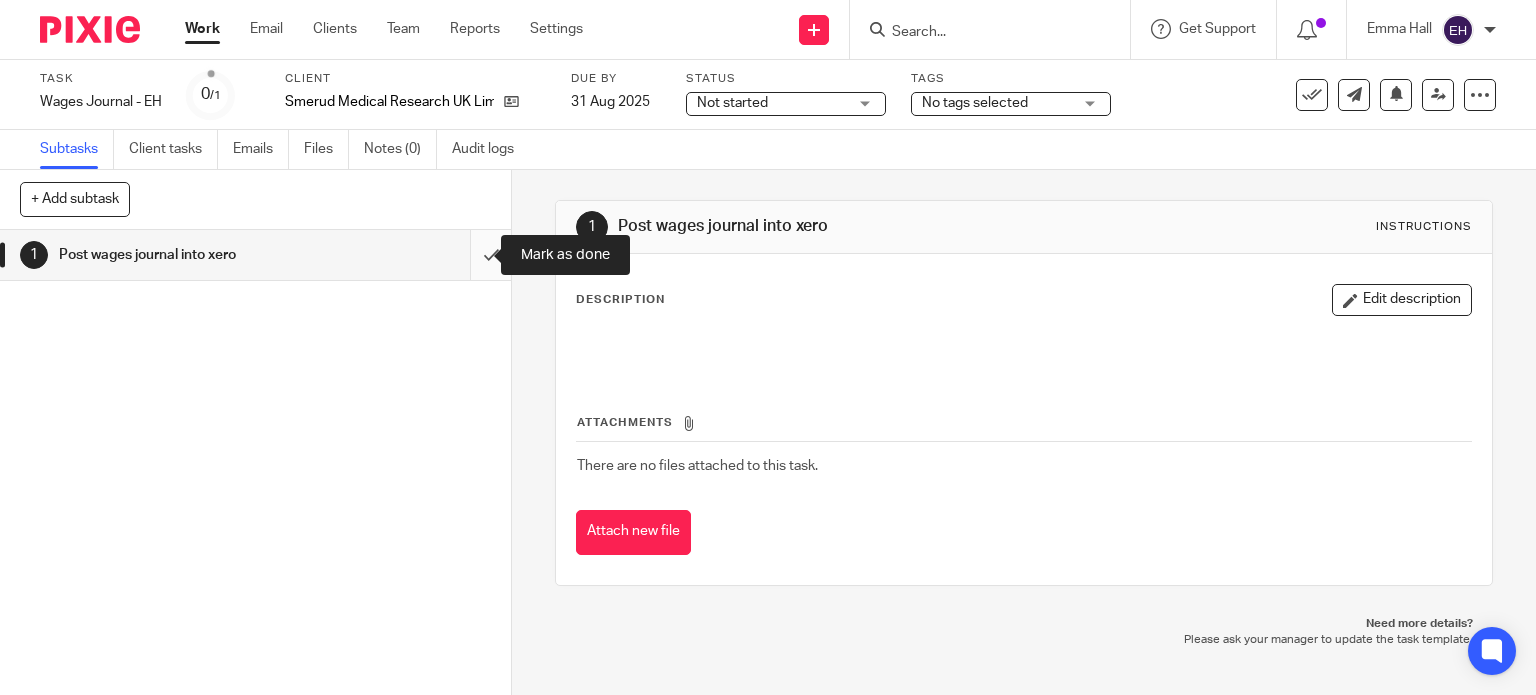 click at bounding box center [255, 255] 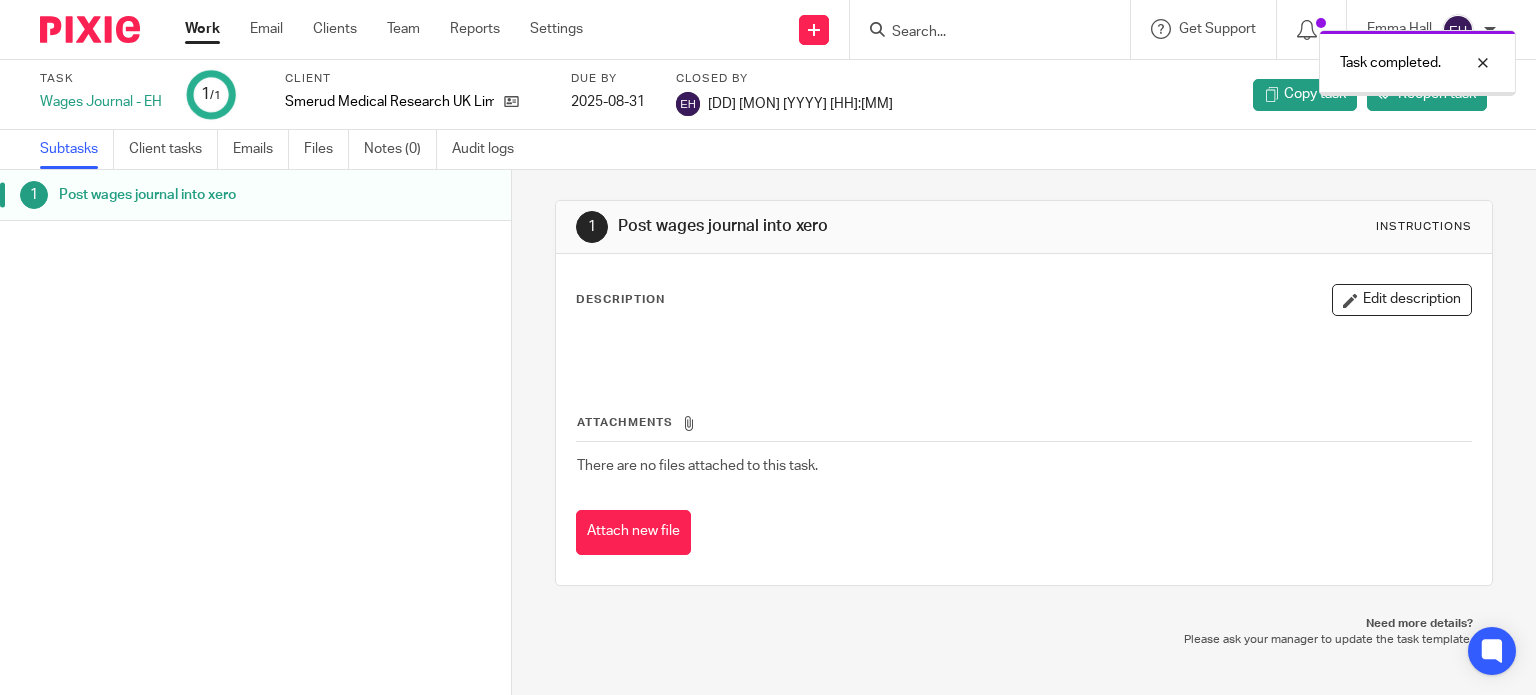 scroll, scrollTop: 0, scrollLeft: 0, axis: both 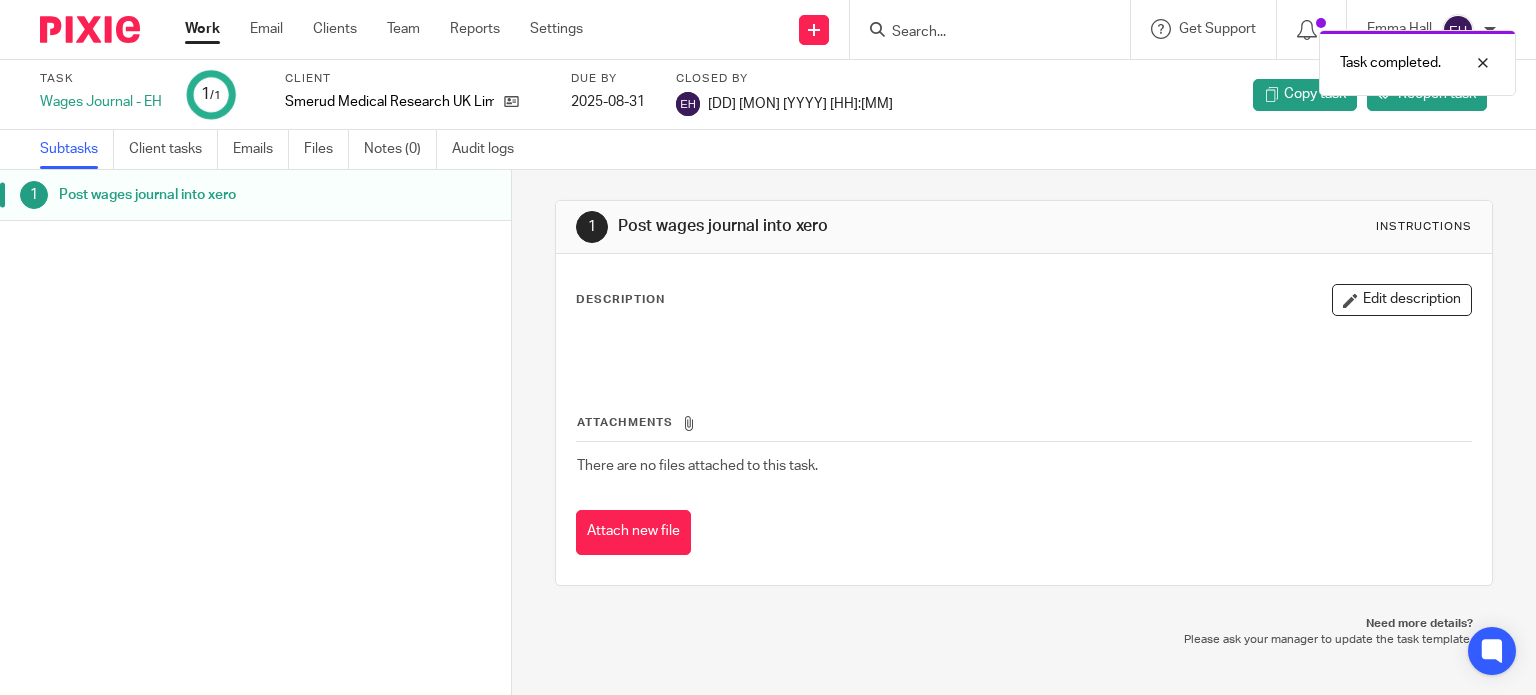 click on "Task completed." at bounding box center [1142, 58] 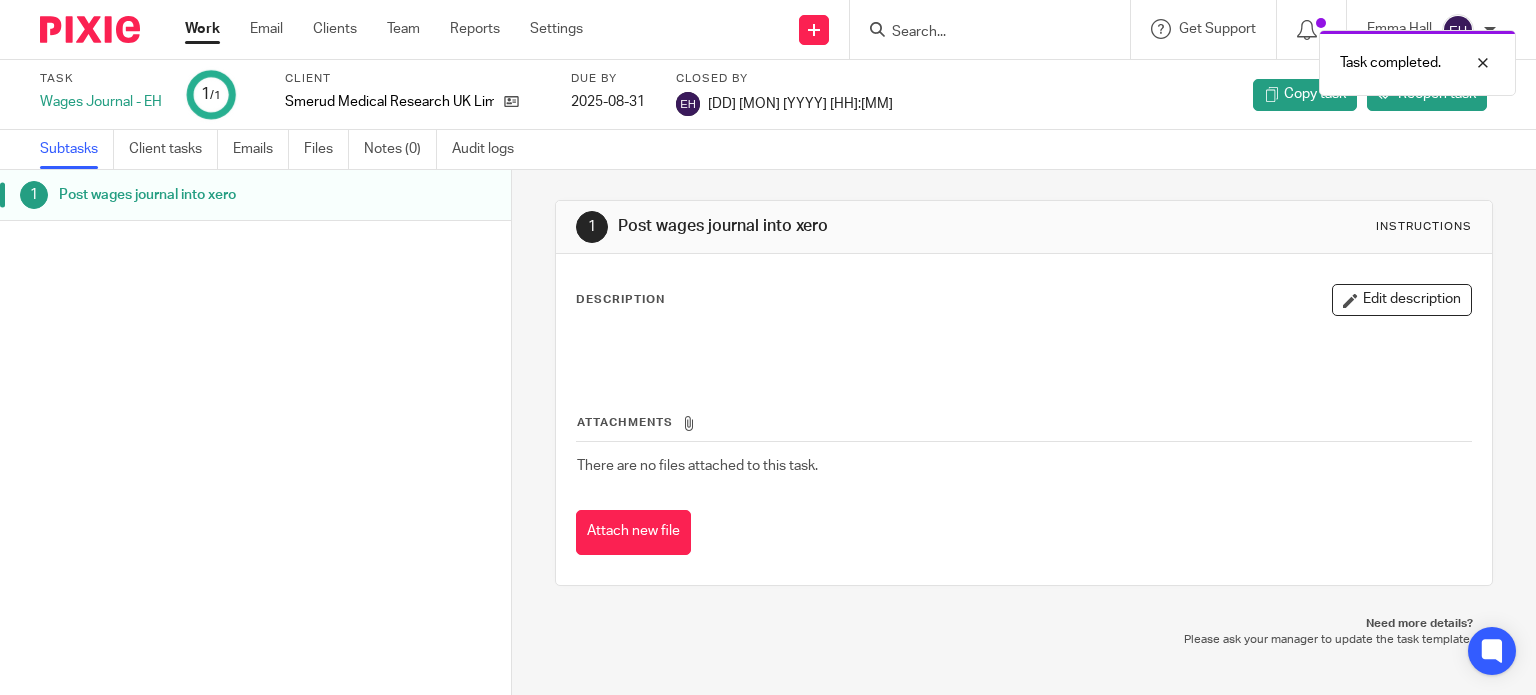 click on "Task completed." at bounding box center [1142, 58] 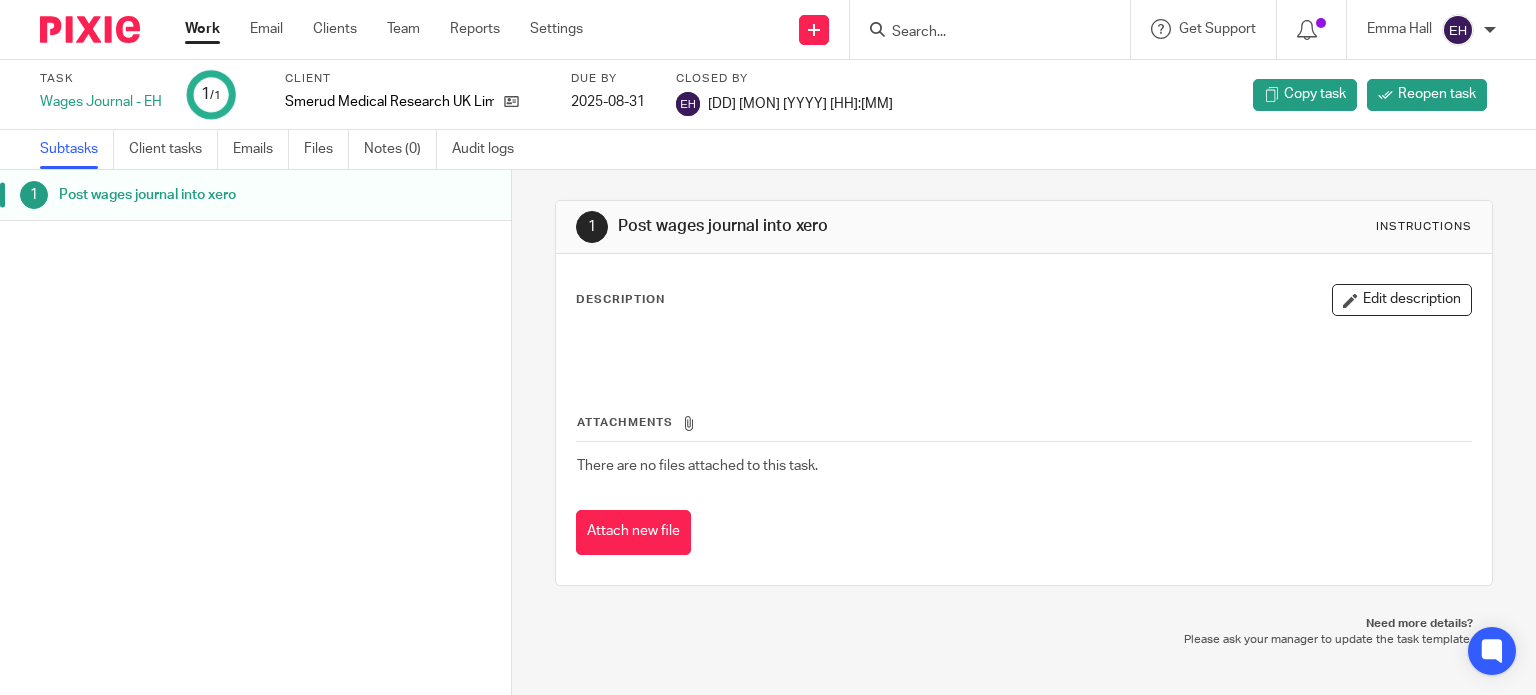 click on "Task completed." at bounding box center (1142, 58) 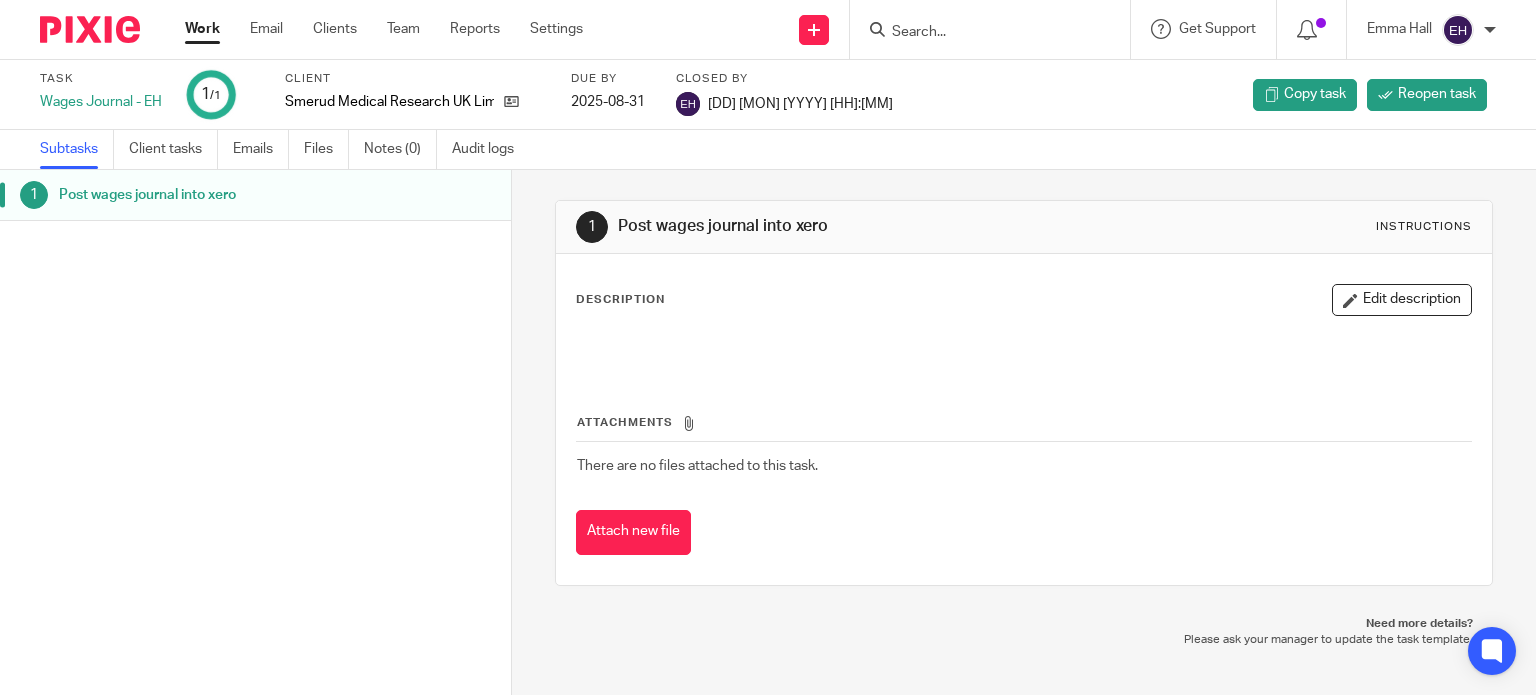 click at bounding box center (980, 33) 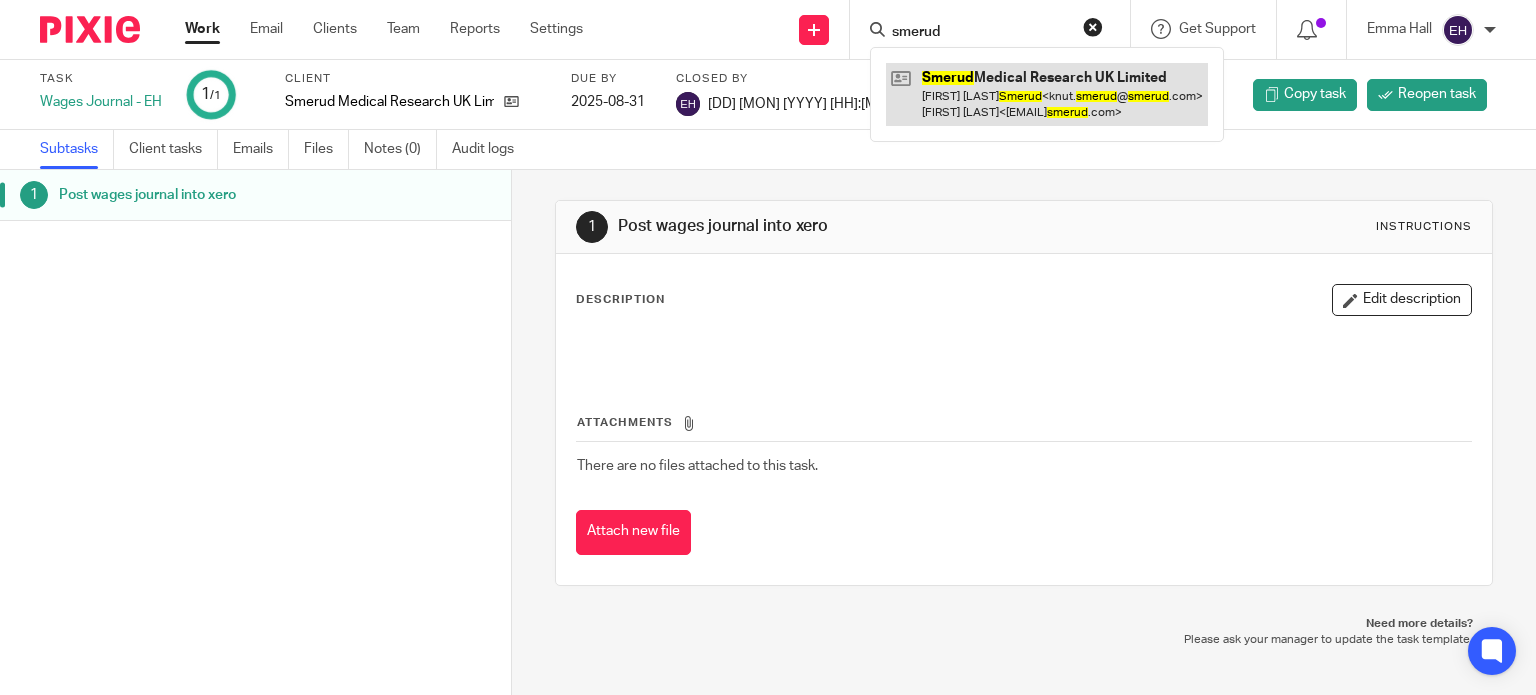 type on "smerud" 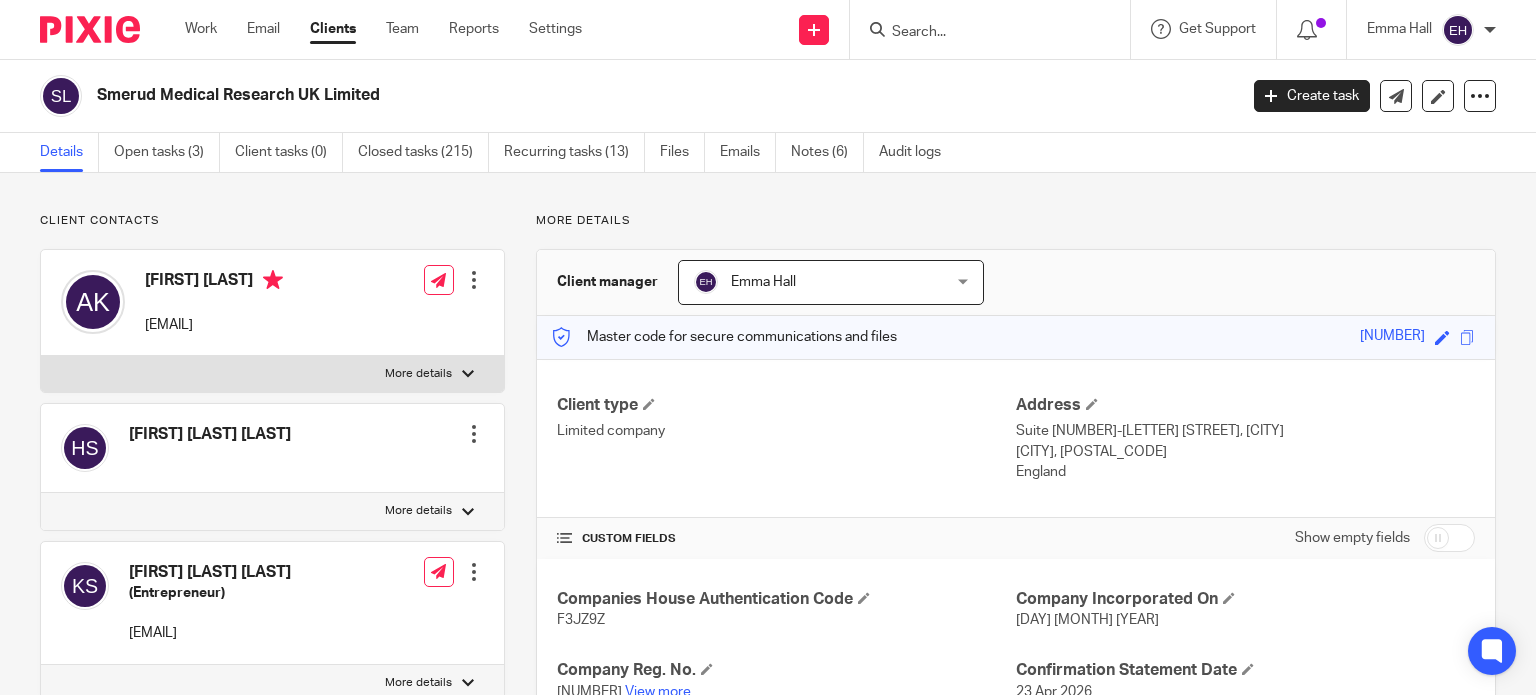 scroll, scrollTop: 0, scrollLeft: 0, axis: both 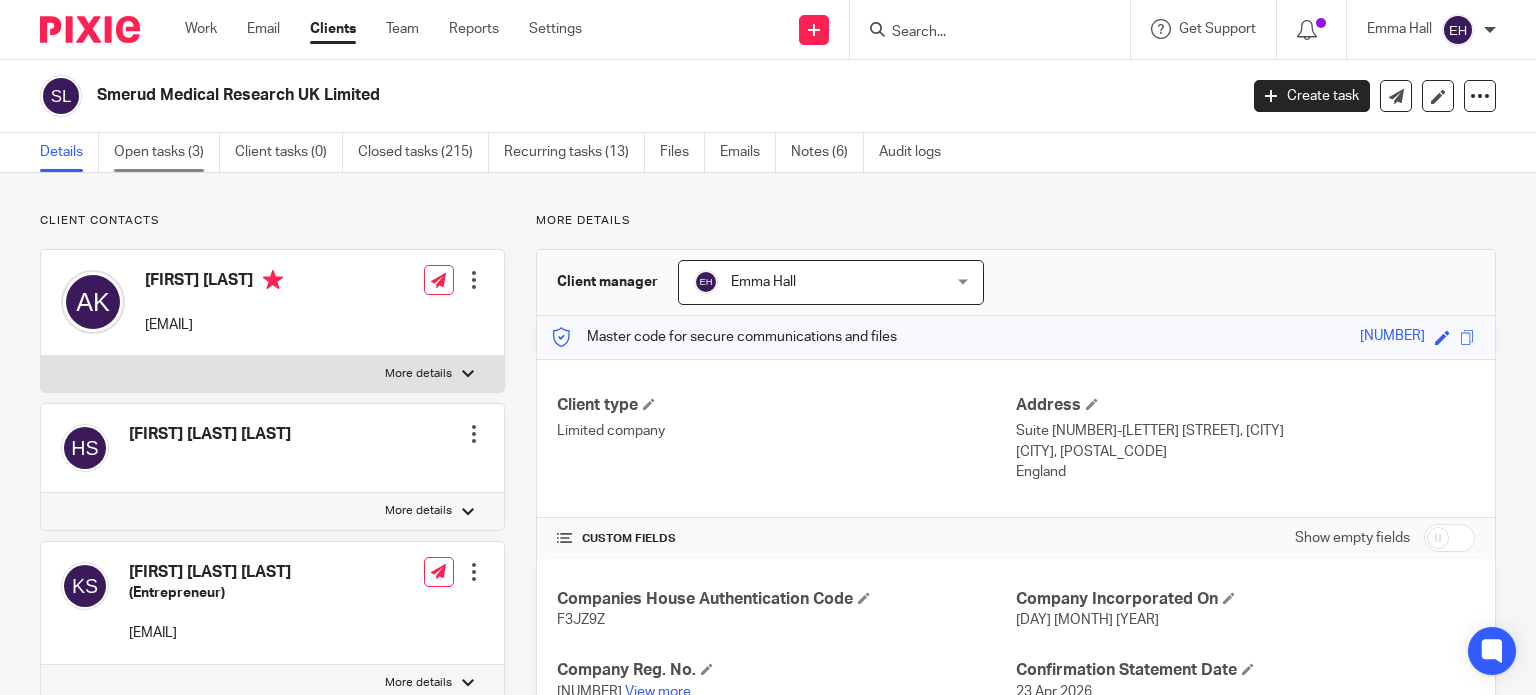 click on "Open tasks (3)" at bounding box center [167, 152] 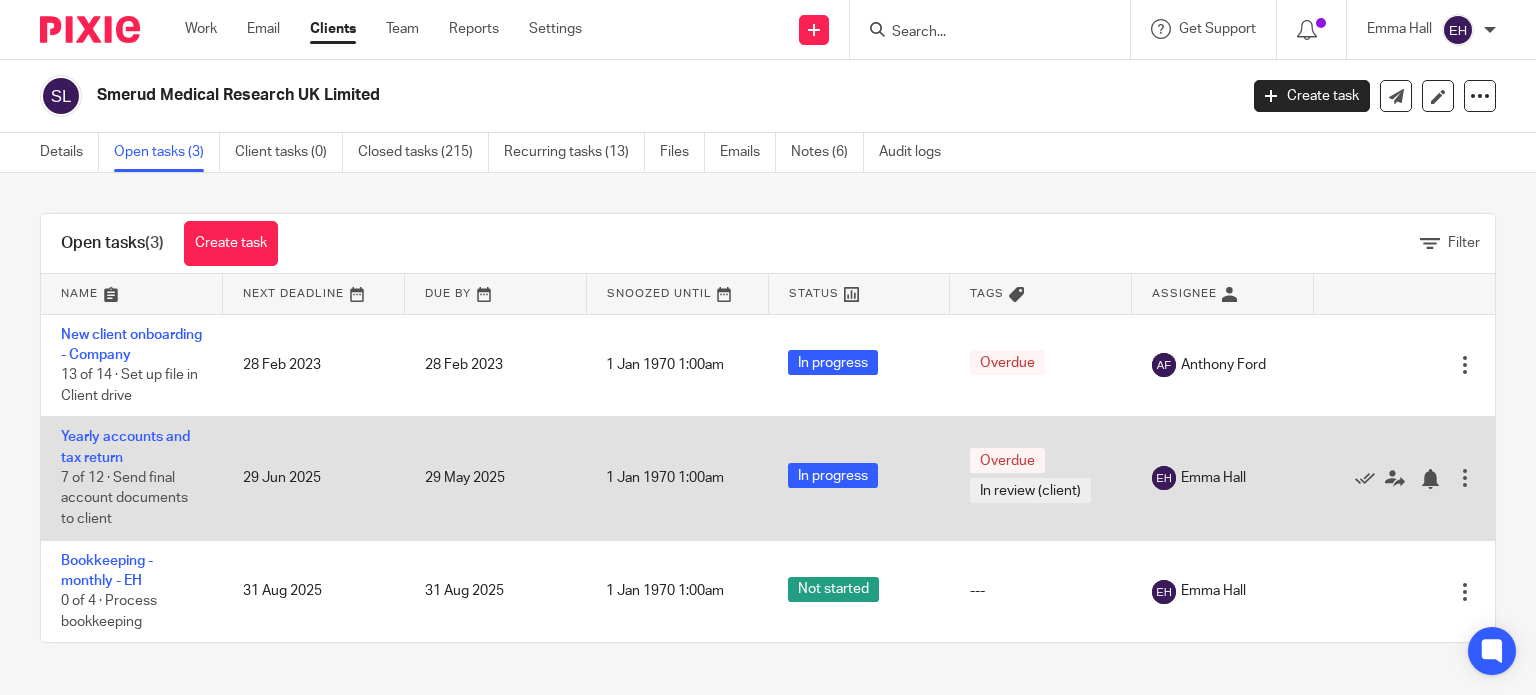 scroll, scrollTop: 0, scrollLeft: 0, axis: both 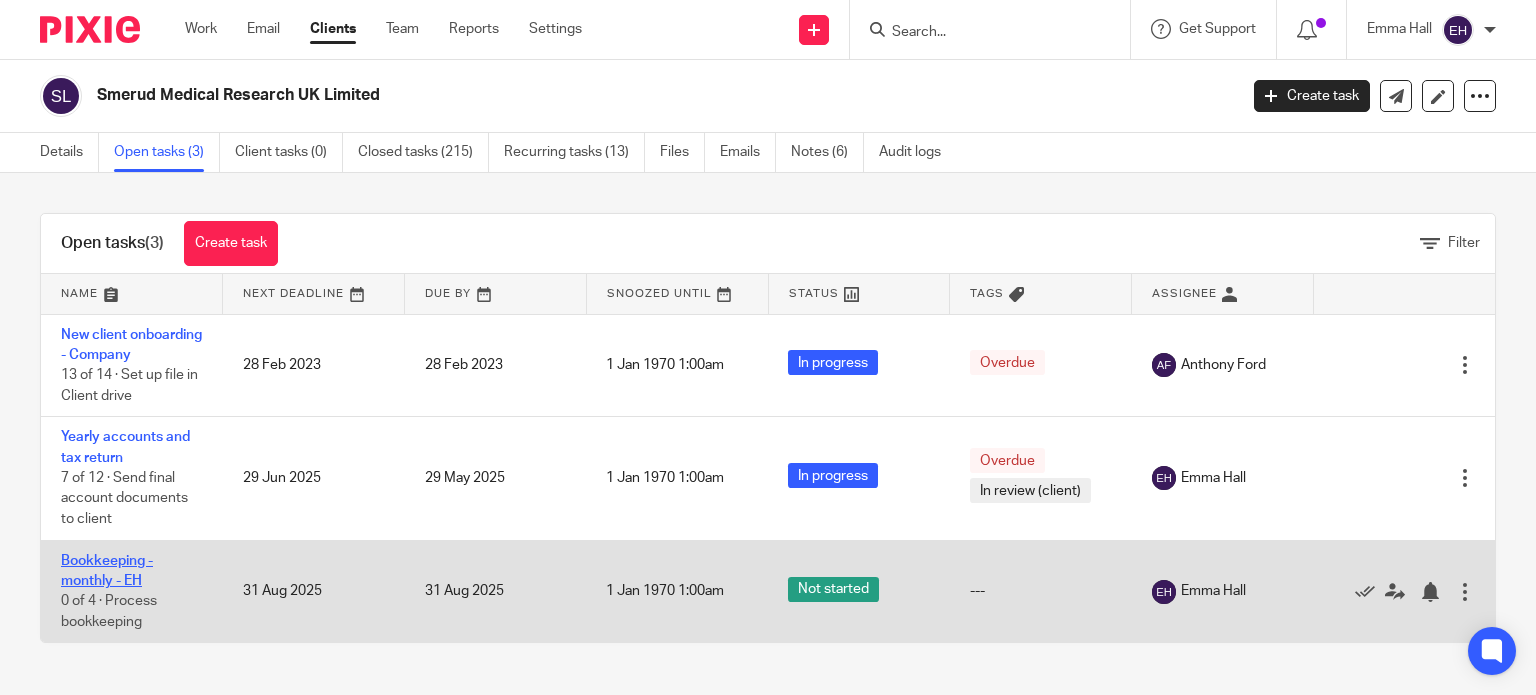 click on "Bookkeeping - monthly - EH" at bounding box center [107, 571] 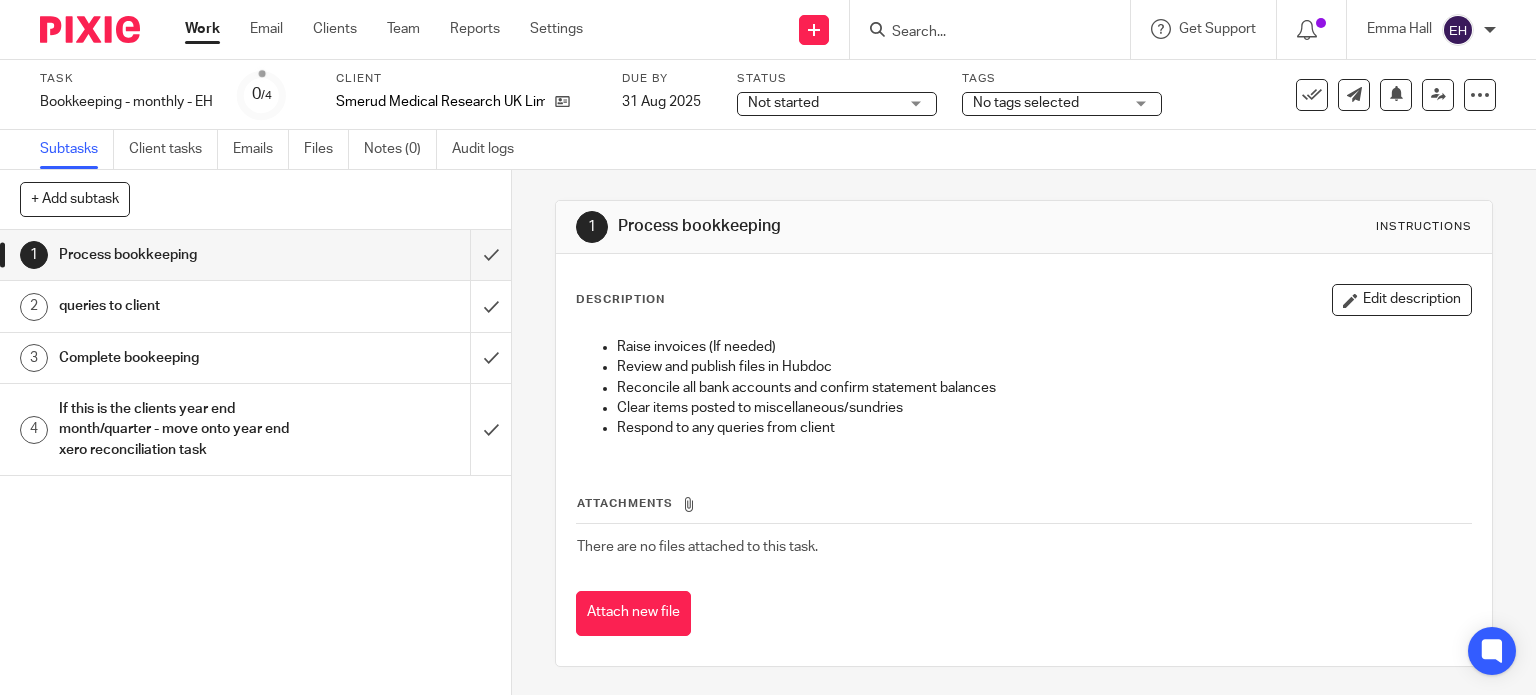 scroll, scrollTop: 0, scrollLeft: 0, axis: both 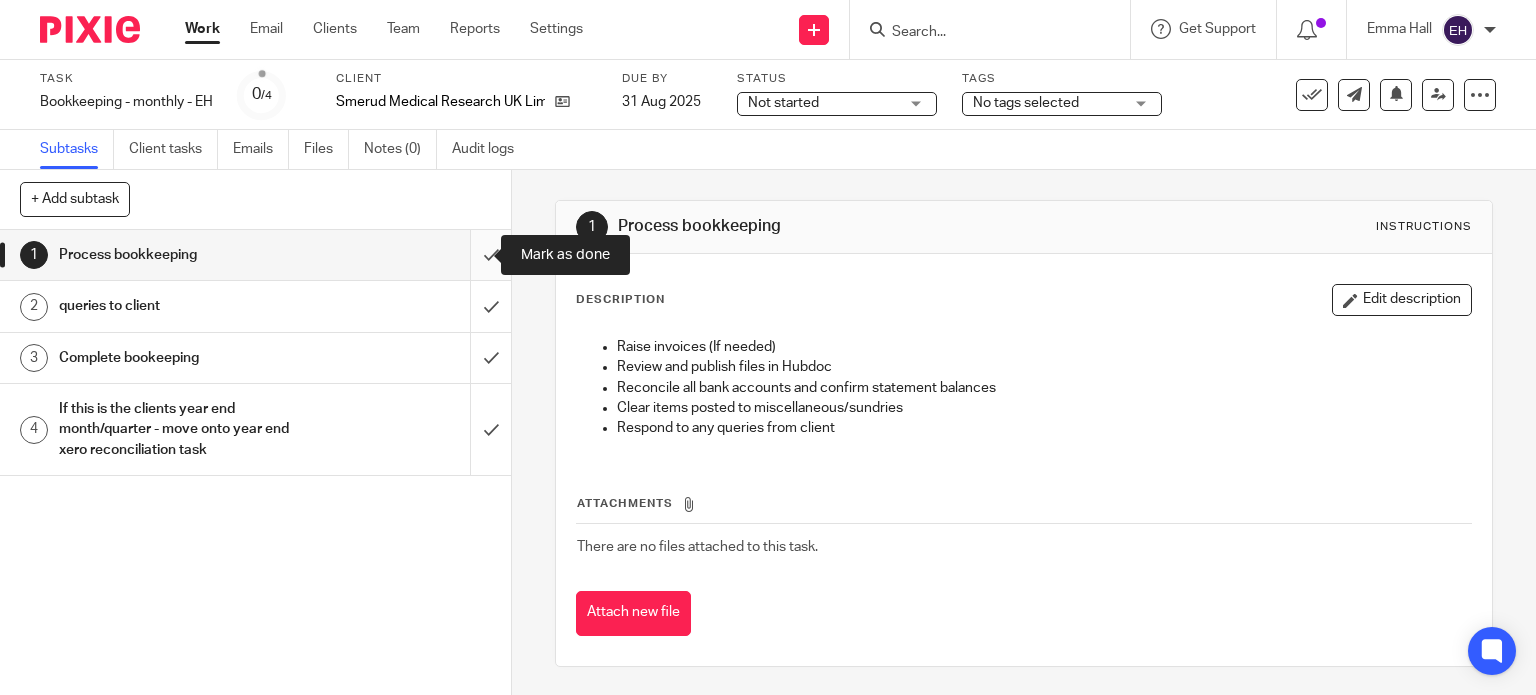 click at bounding box center (255, 255) 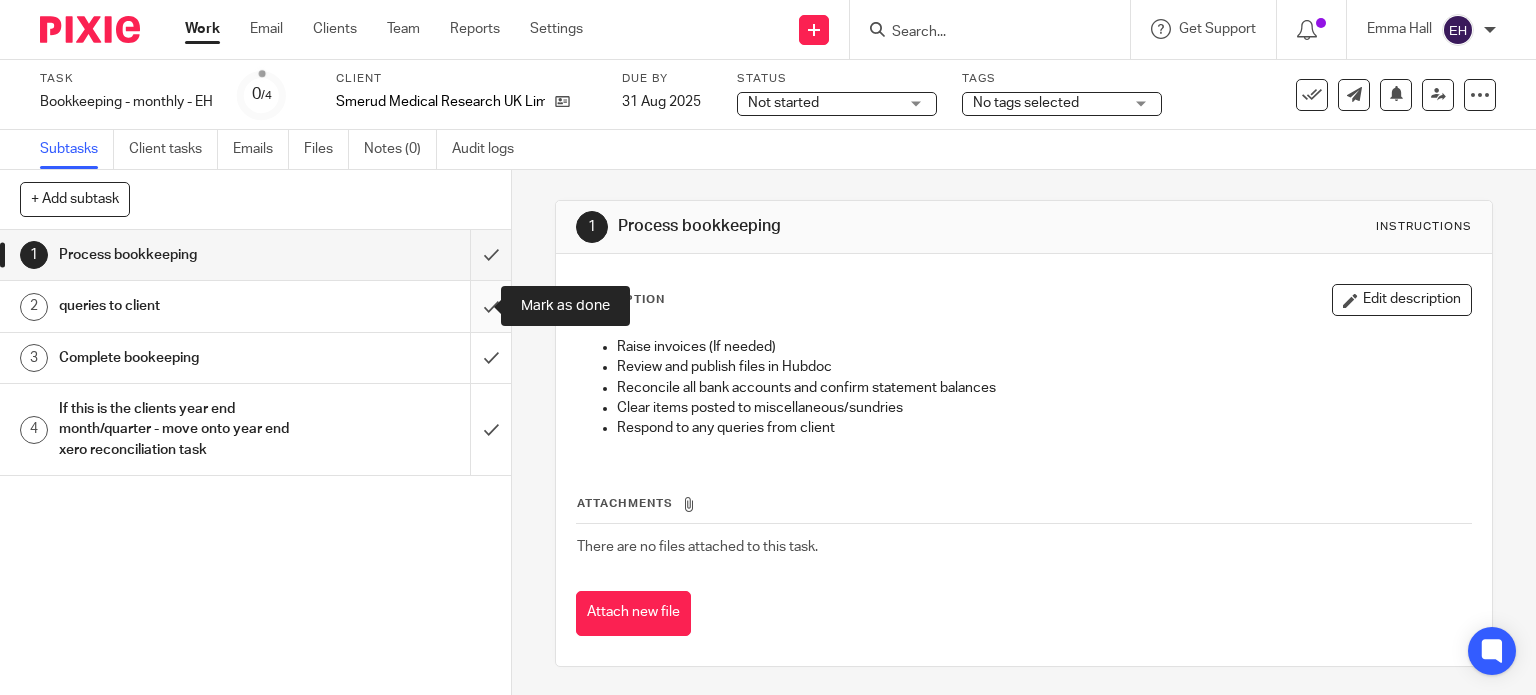 click at bounding box center (255, 306) 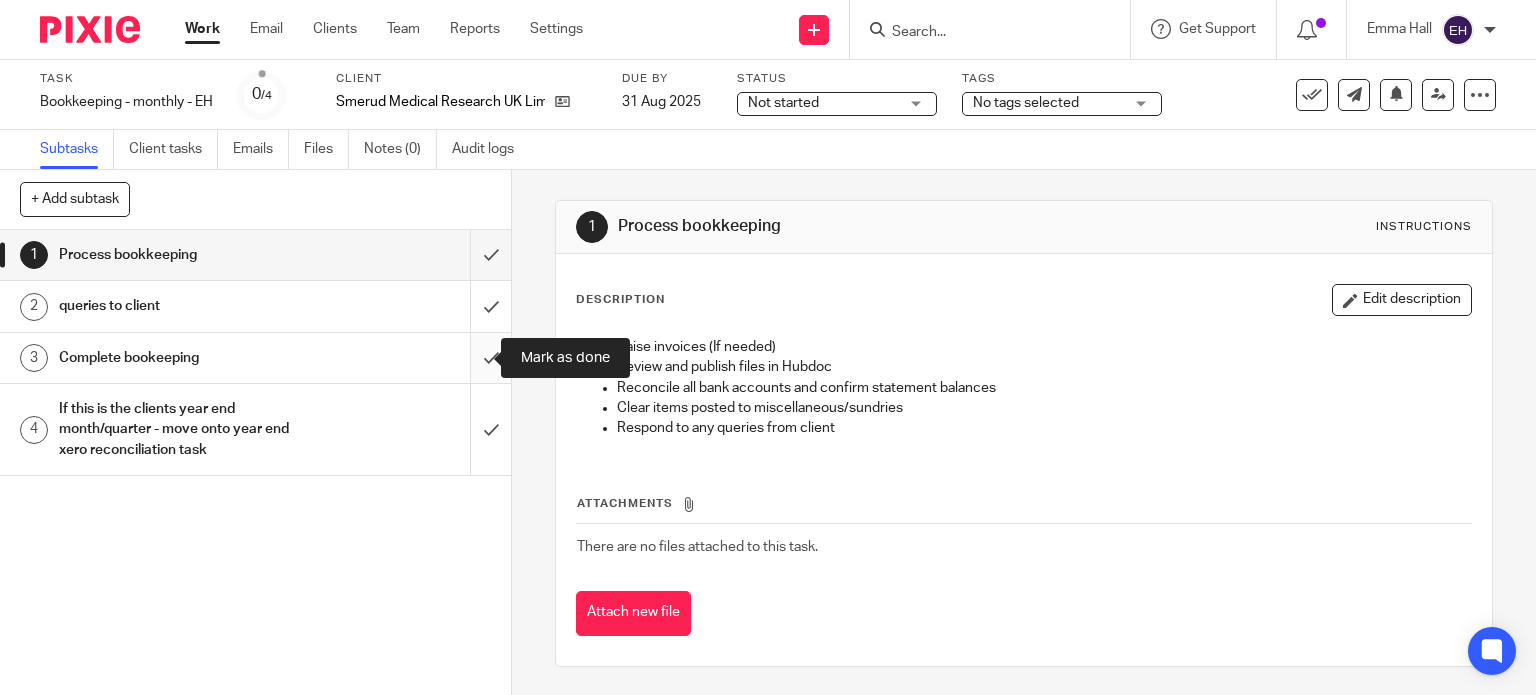 click at bounding box center [255, 358] 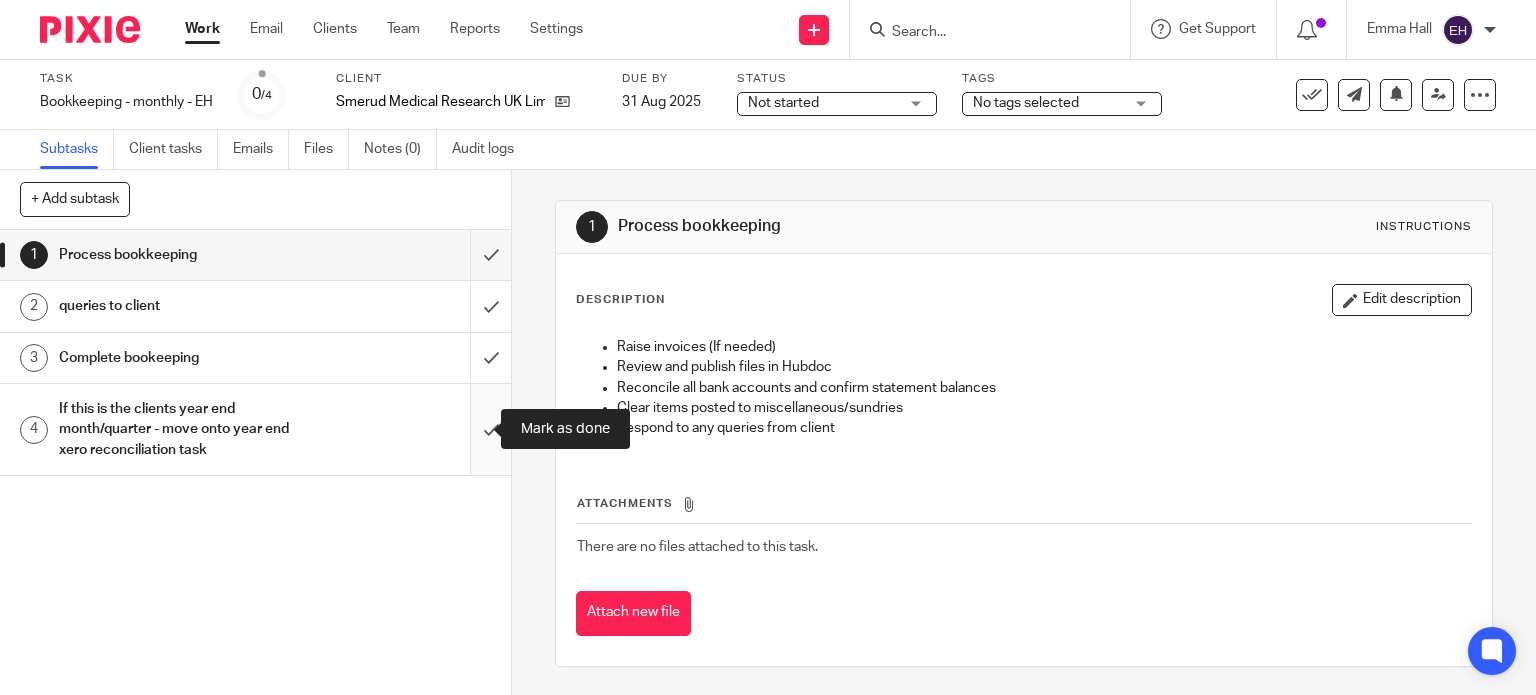 click at bounding box center [255, 429] 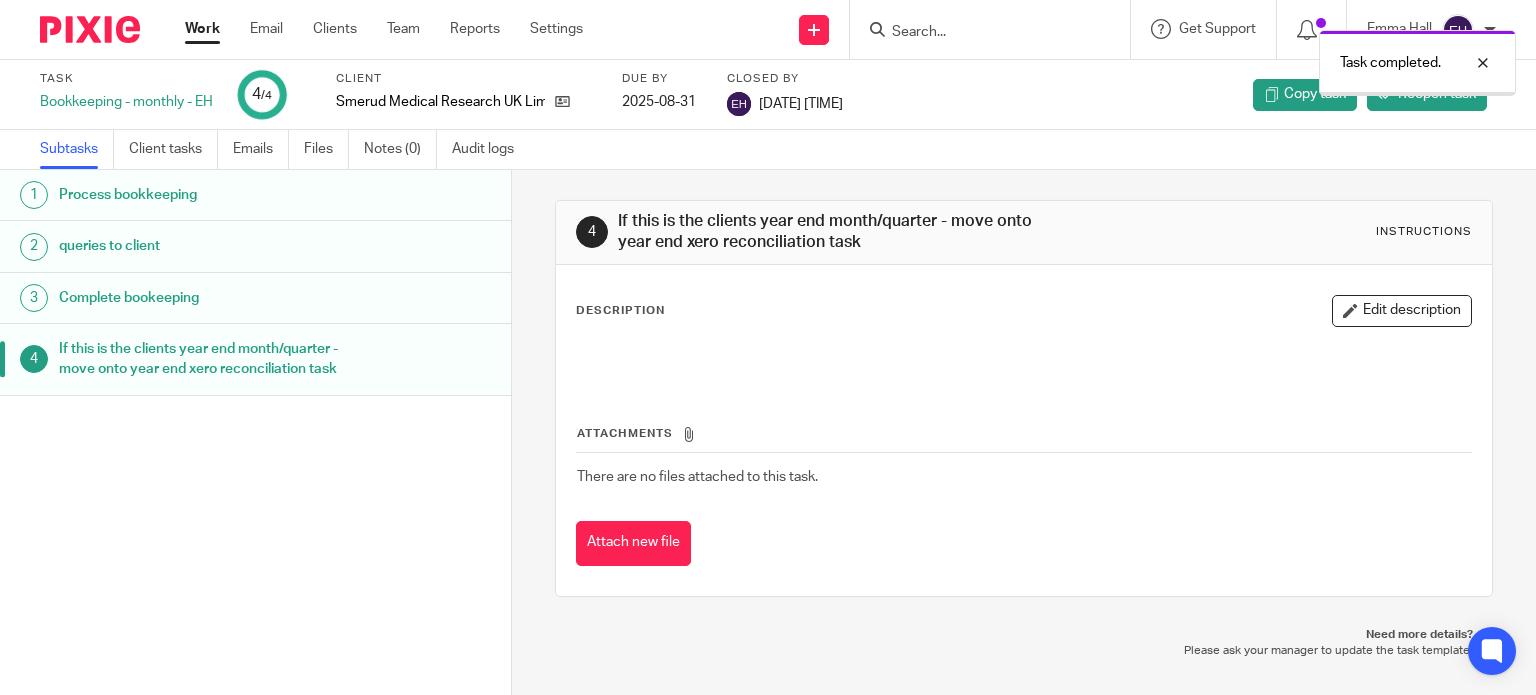 scroll, scrollTop: 0, scrollLeft: 0, axis: both 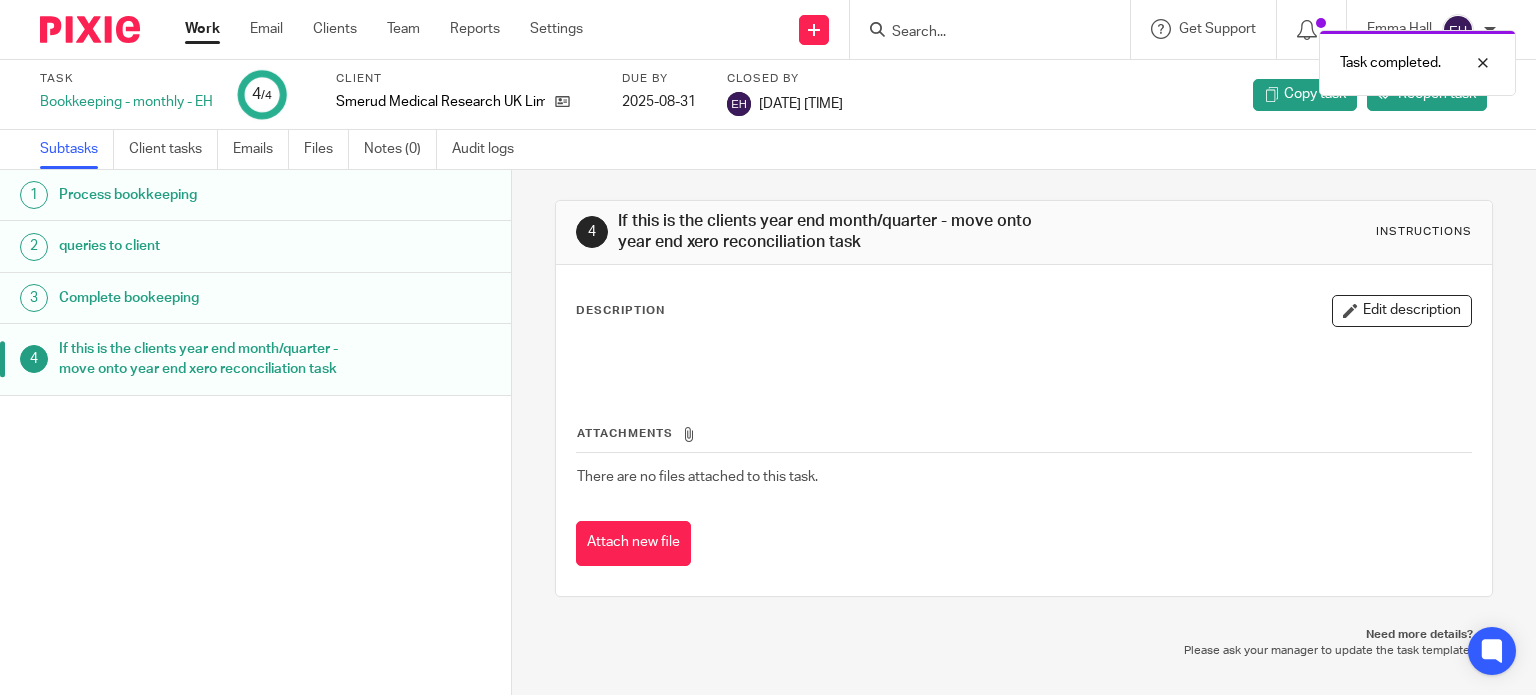 click on "Work" at bounding box center [202, 29] 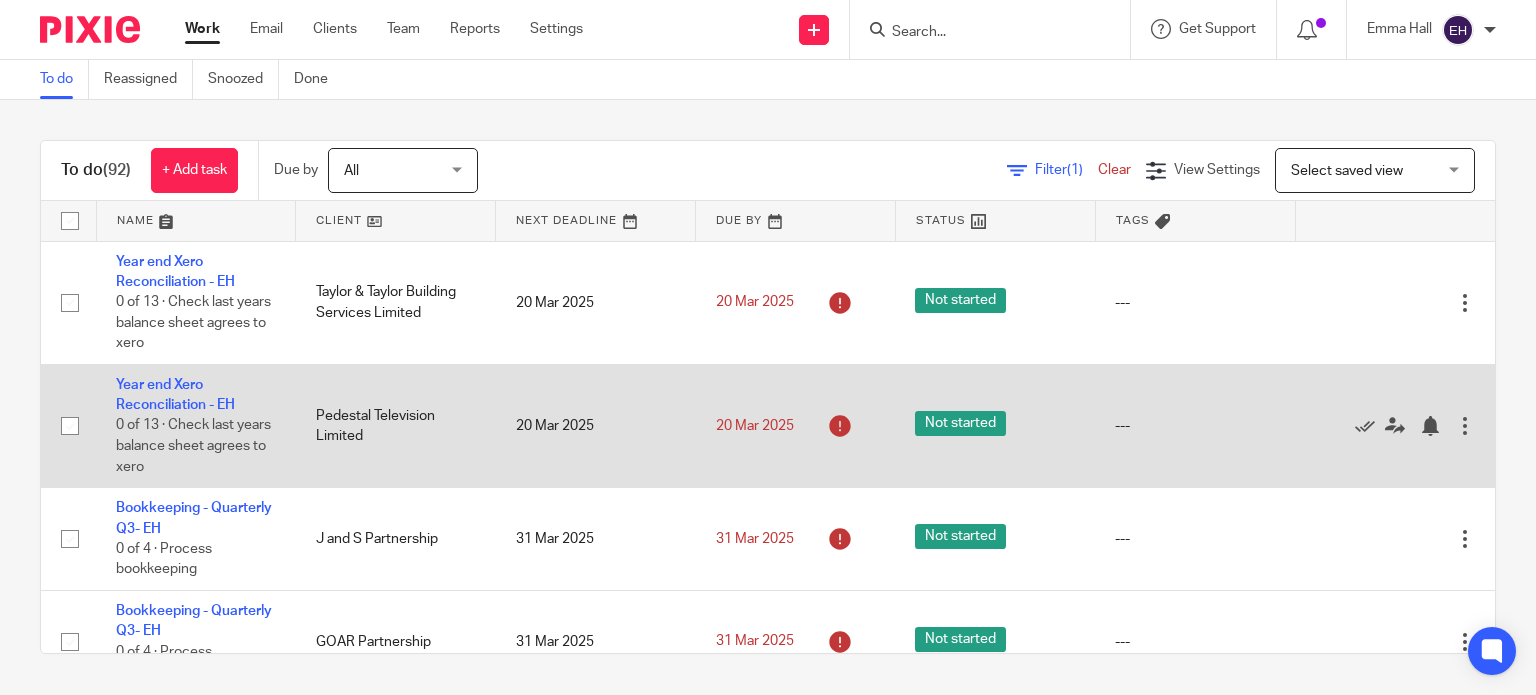 scroll, scrollTop: 0, scrollLeft: 0, axis: both 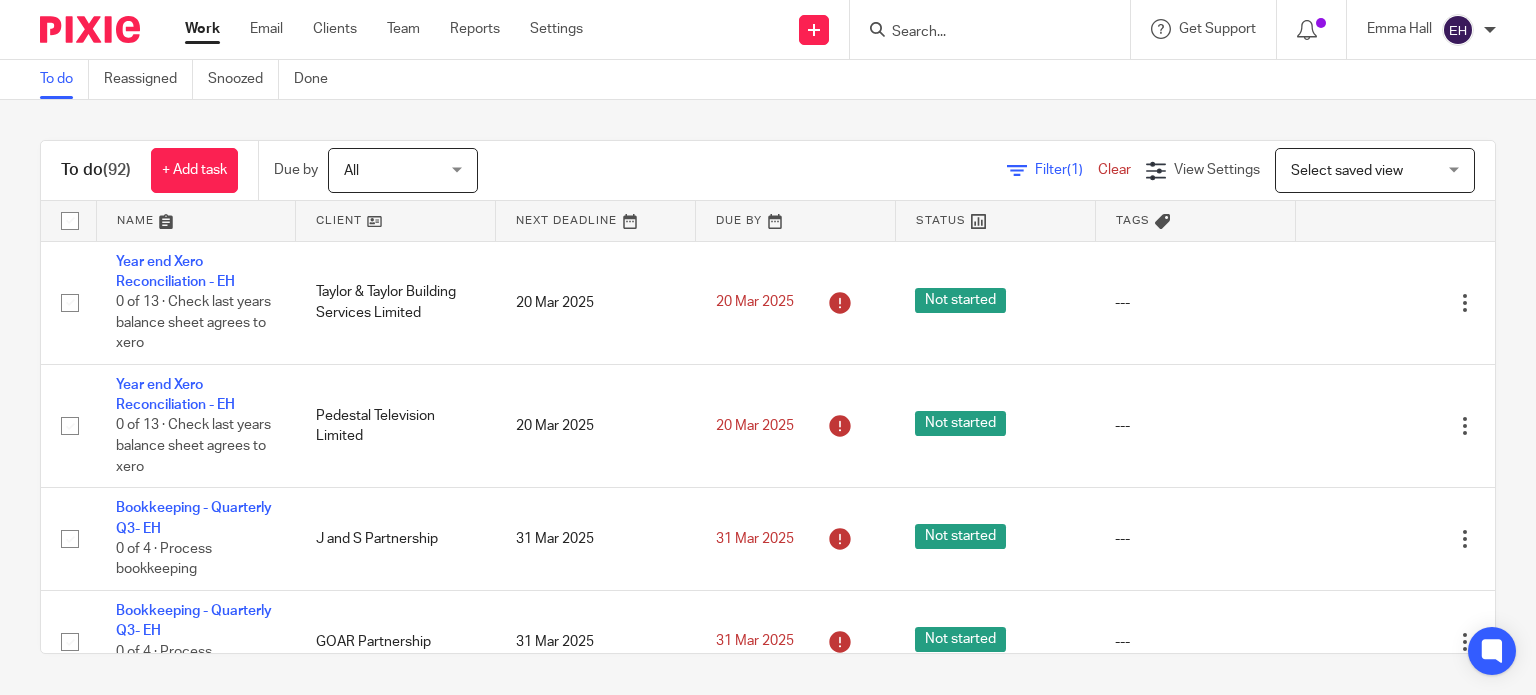 click at bounding box center (980, 33) 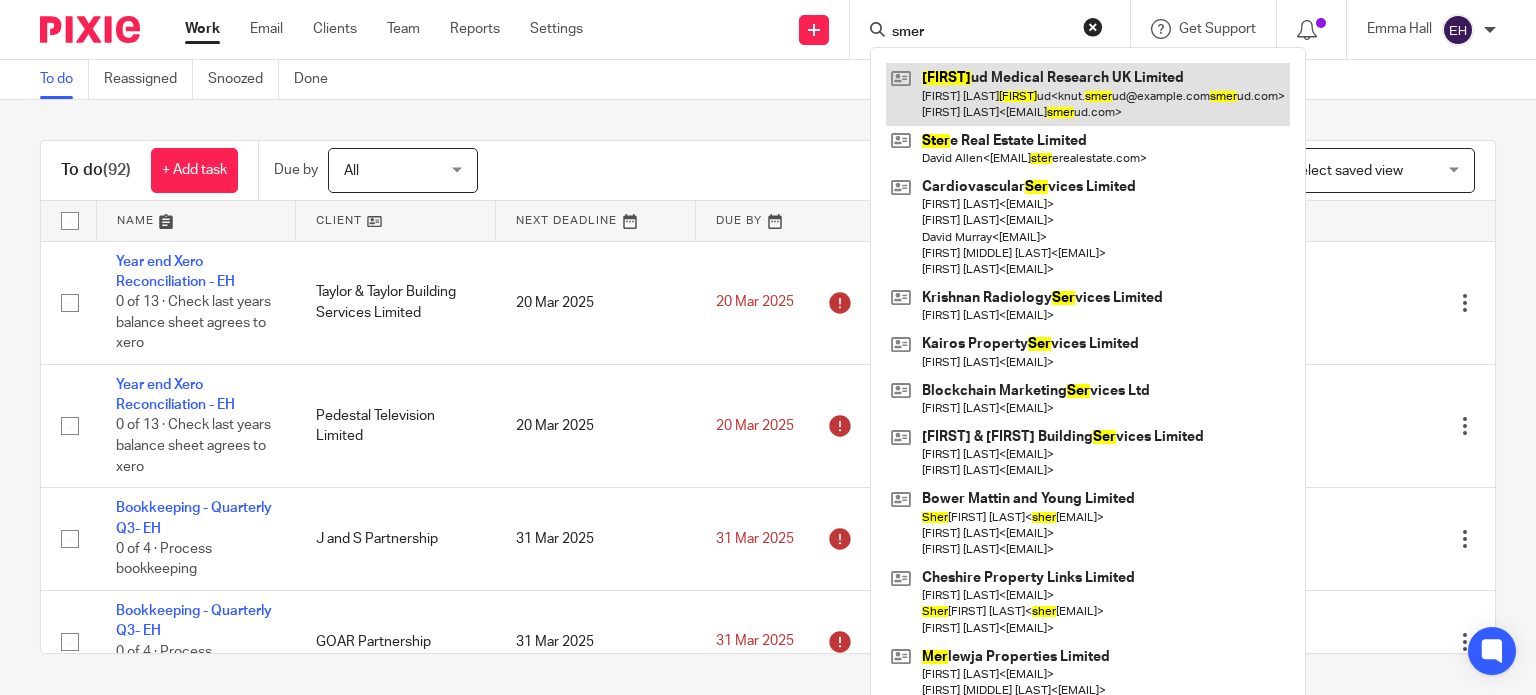 type on "smer" 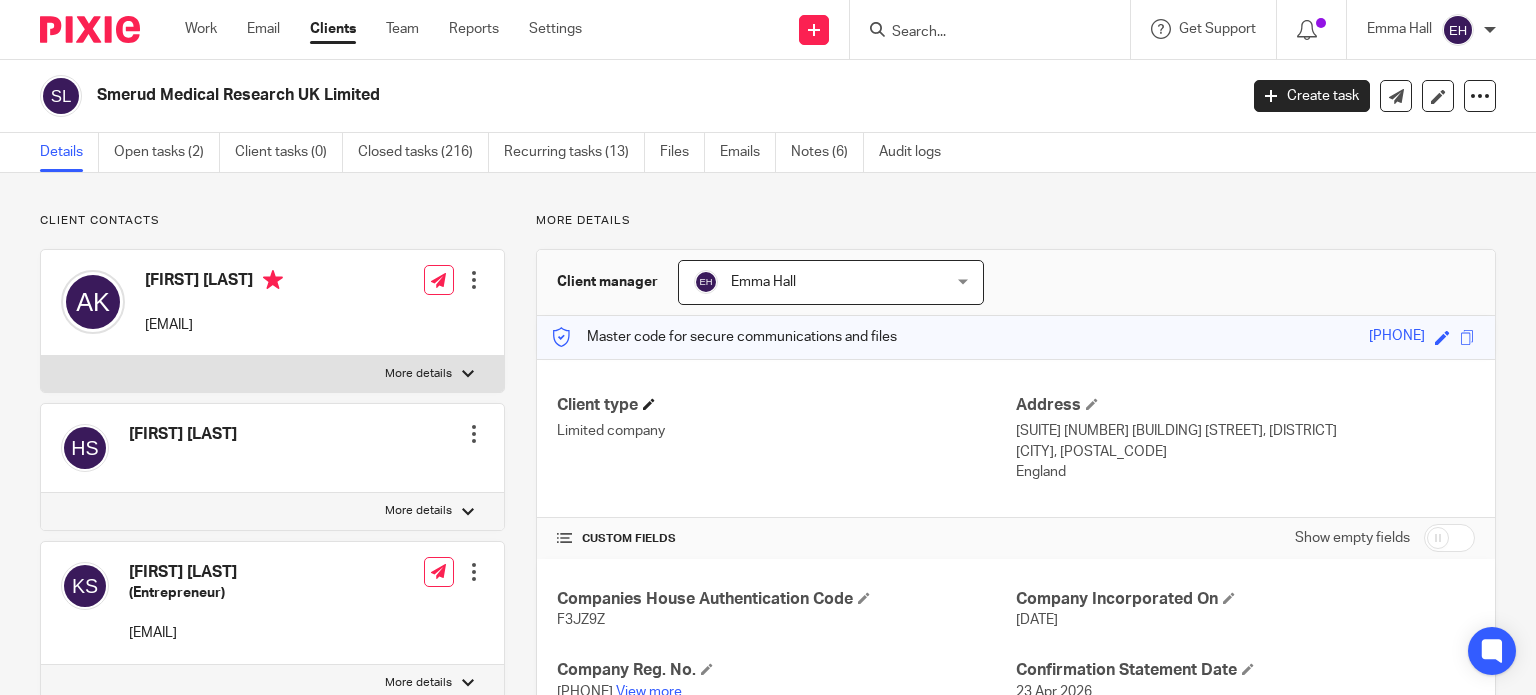 scroll, scrollTop: 0, scrollLeft: 0, axis: both 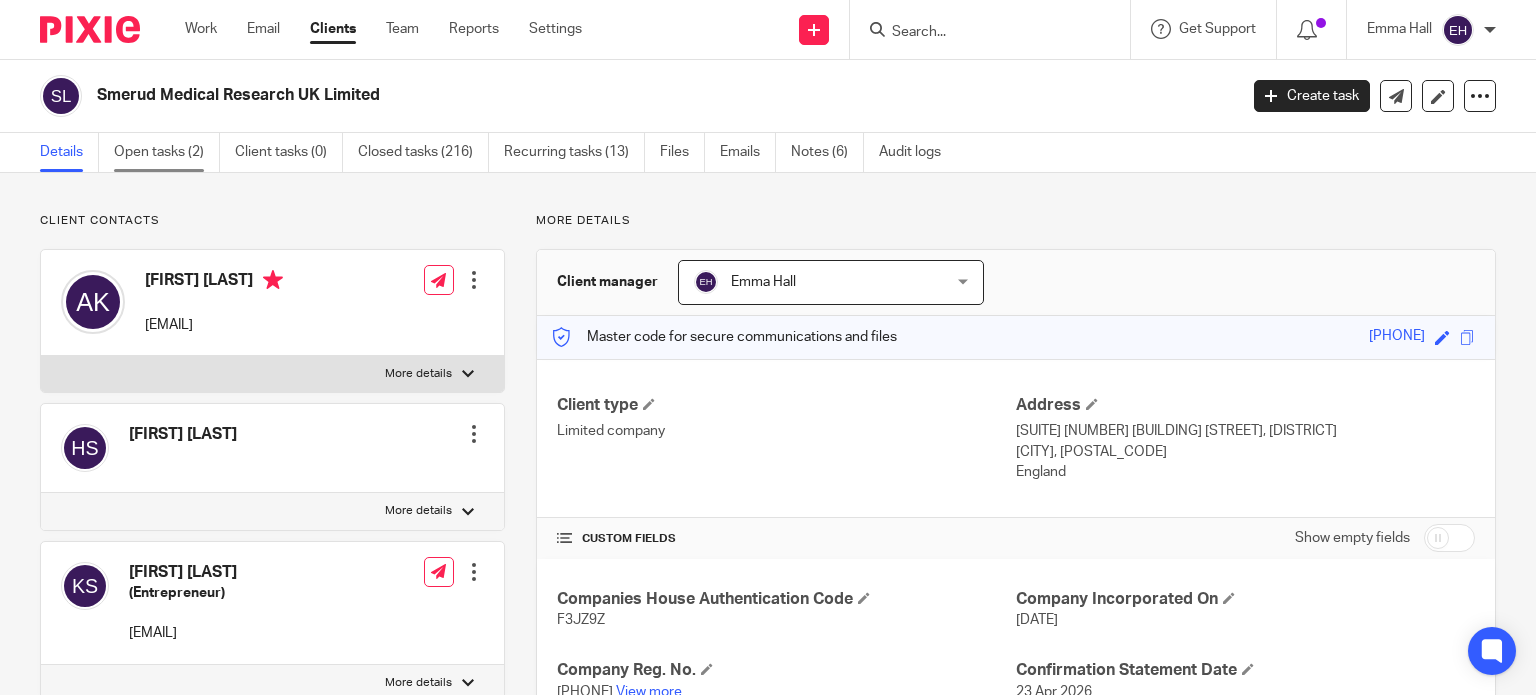 click on "Open tasks (2)" at bounding box center [167, 152] 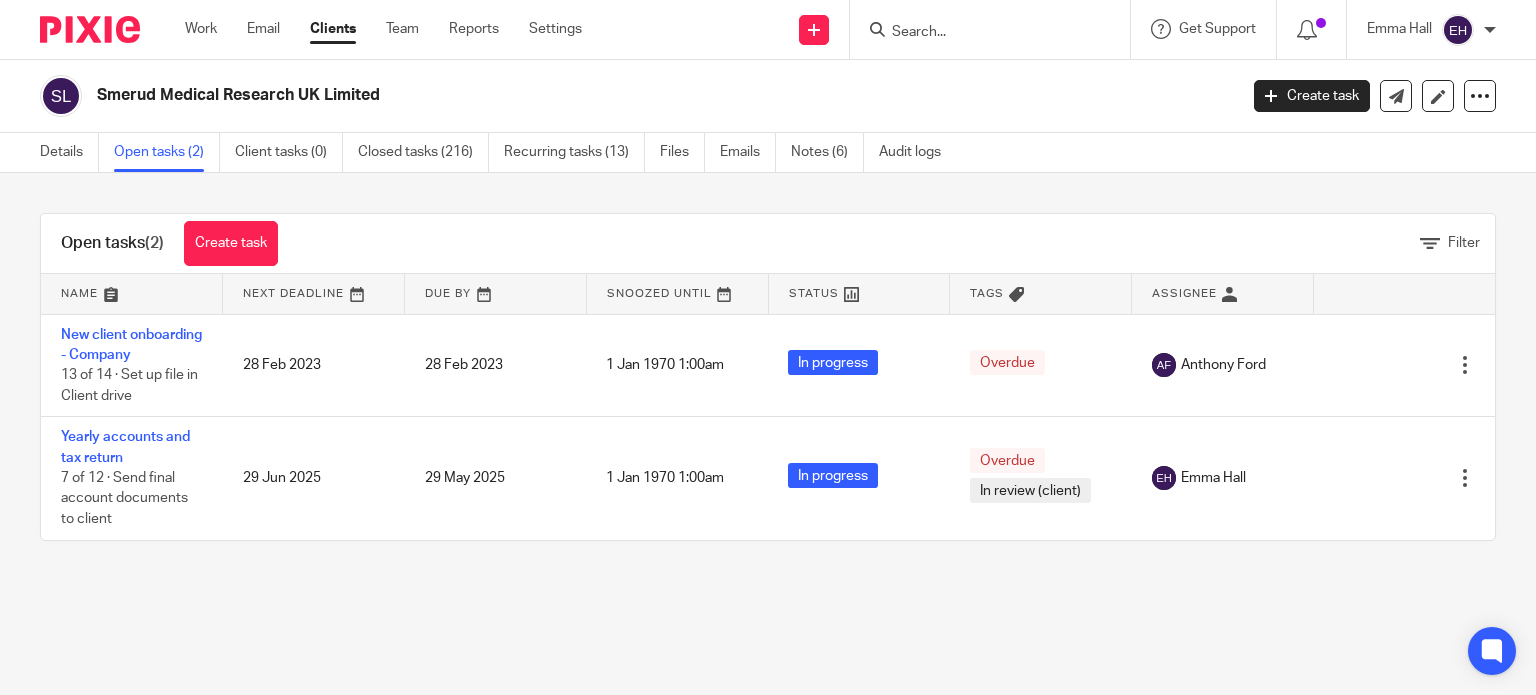 scroll, scrollTop: 0, scrollLeft: 0, axis: both 